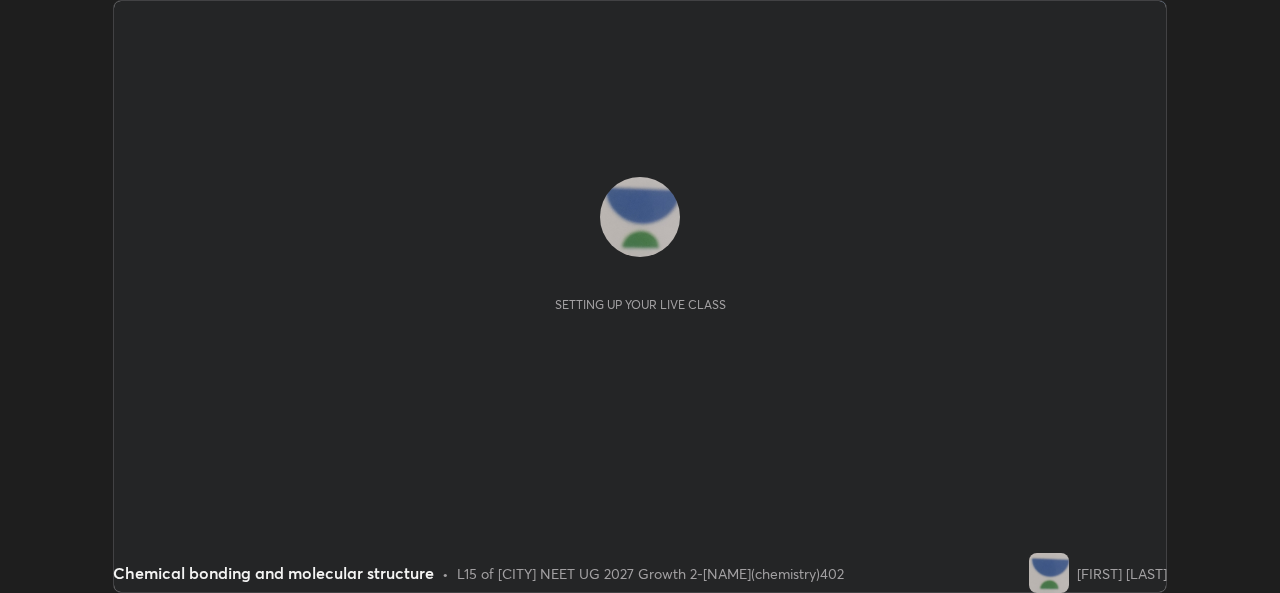 scroll, scrollTop: 0, scrollLeft: 0, axis: both 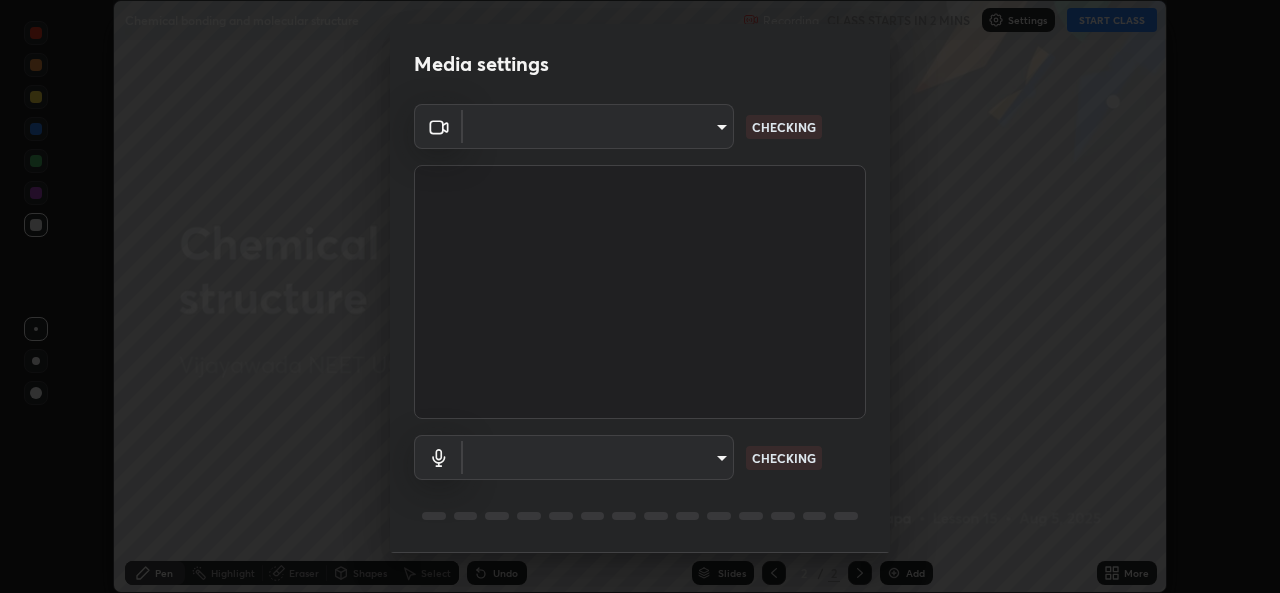 type on "03d5b1e328775286ef50ca9e691cdbc5b29e44cb463622e7fe7d5ef11c4b5cfc" 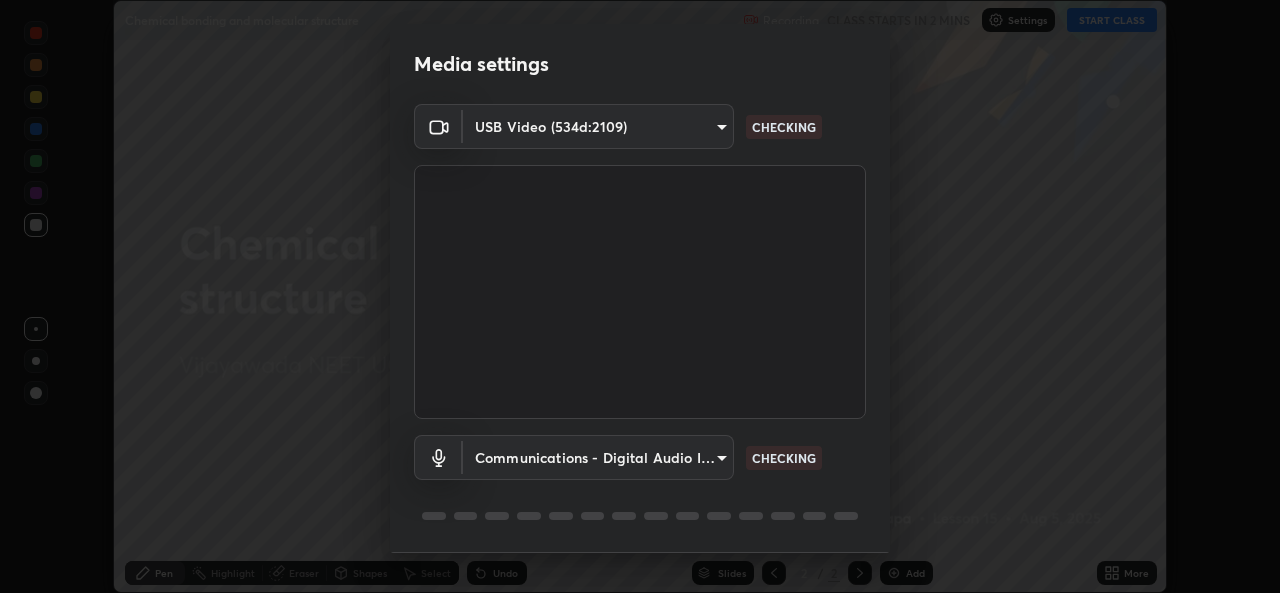 scroll, scrollTop: 63, scrollLeft: 0, axis: vertical 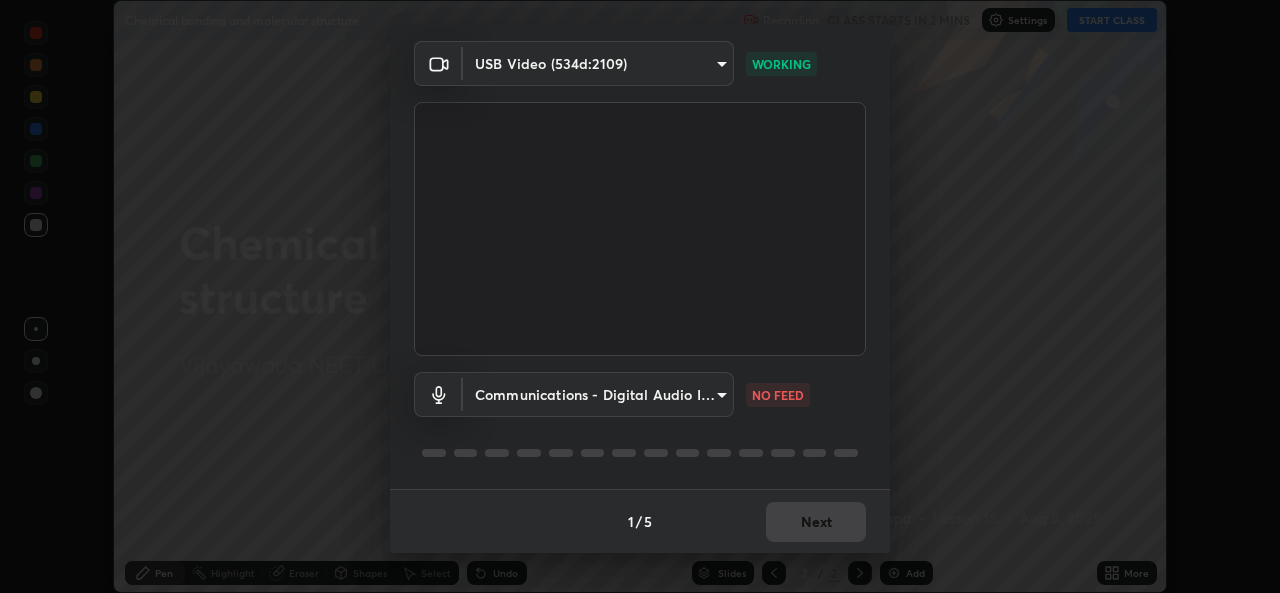 click on "Erase all Chemical bonding and molecular structure Recording CLASS STARTS IN 2 MINS Settings START CLASS Setting up your live class Chemical bonding and molecular structure • L15 of [CITY] NEET UG 2027 Growth 2-[NAME](chemistry)402 [FIRST] [LAST] Pen Highlight Eraser Shapes Select Undo Slides 2 / 2 Add More No doubts shared Encourage your learners to ask a doubt for better clarity Report an issue Reason for reporting Buffering Chat not working Audio - Video sync issue Educator video quality low ​ Attach an image Report Media settings USB Video (534d:2109) 03d5b1e328775286ef50ca9e691cdbc5b29e44cb463622e7fe7d5ef11c4b5cfc WORKING Communications - Digital Audio Interface (USB Digital Audio) communications NO FEED 1 / 5 Next" at bounding box center (640, 296) 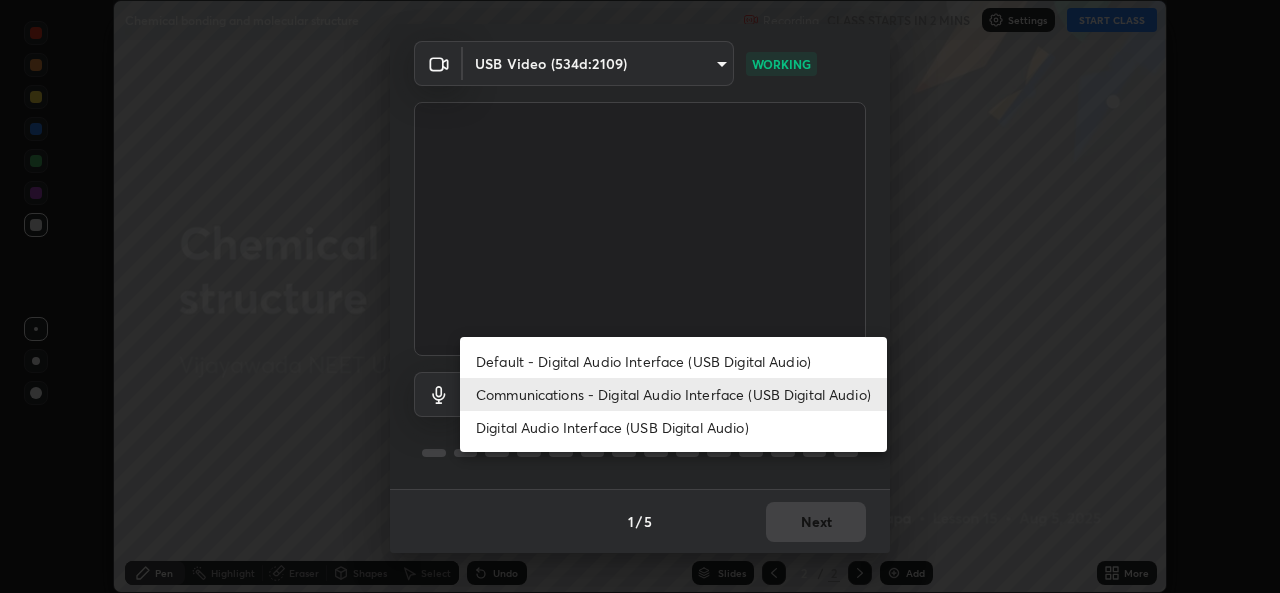 click on "Digital Audio Interface (USB Digital Audio)" at bounding box center (673, 427) 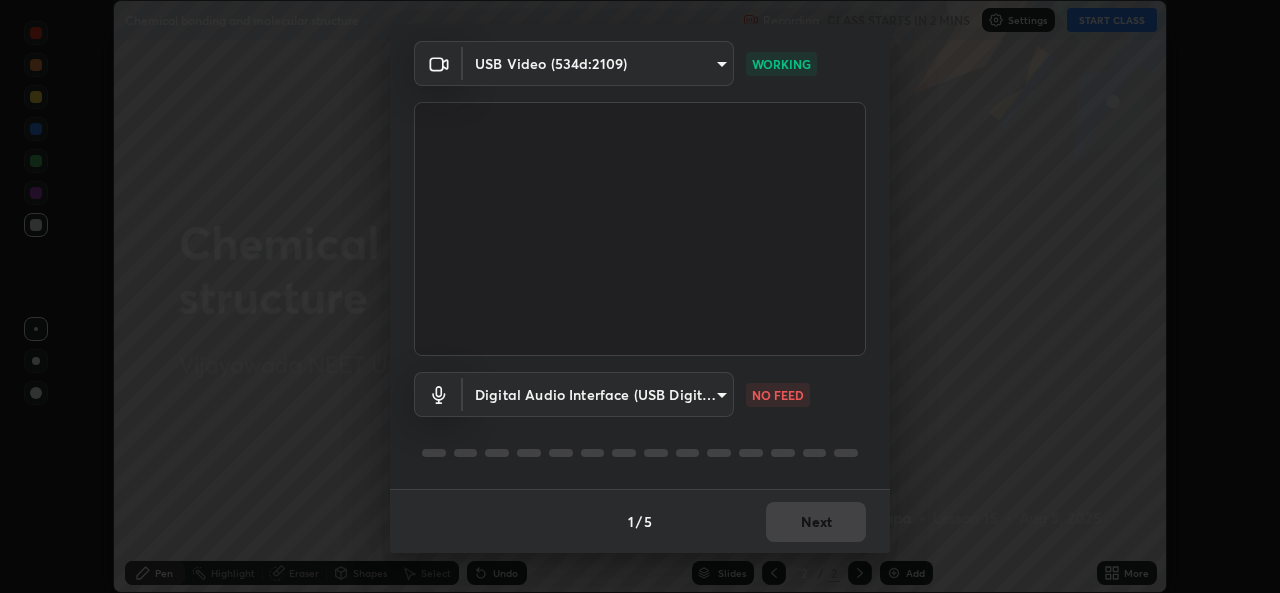 type on "9080ea21262a1208b49227341c5686703e049f6195c63710bc332f29cf707cad" 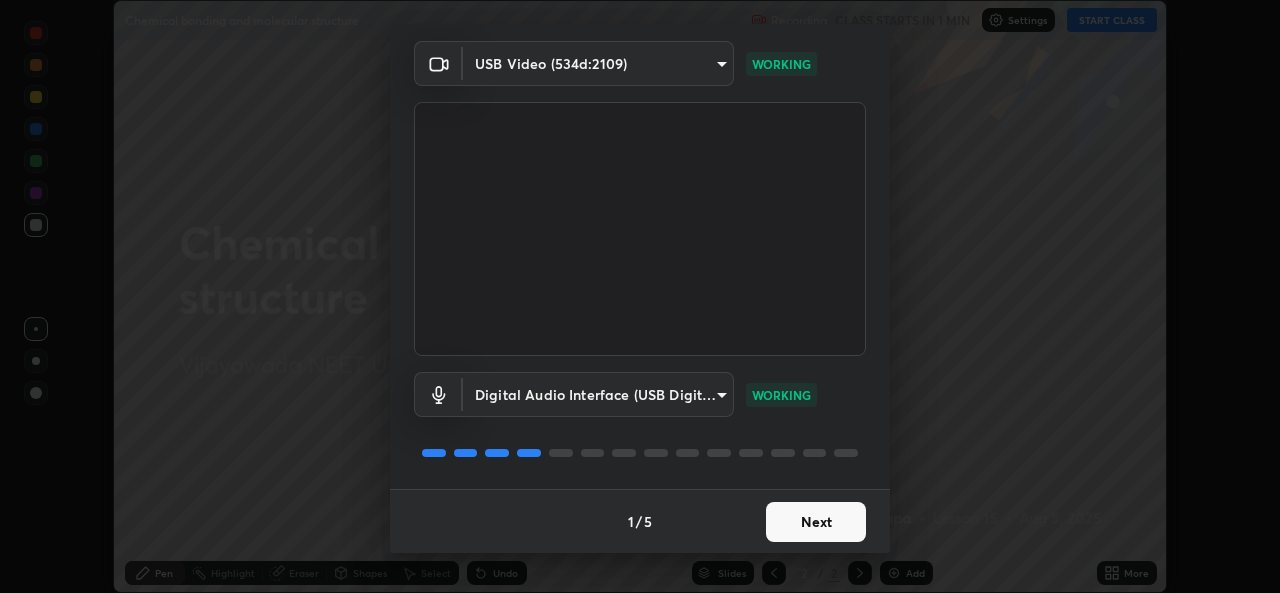 click on "Next" at bounding box center (816, 522) 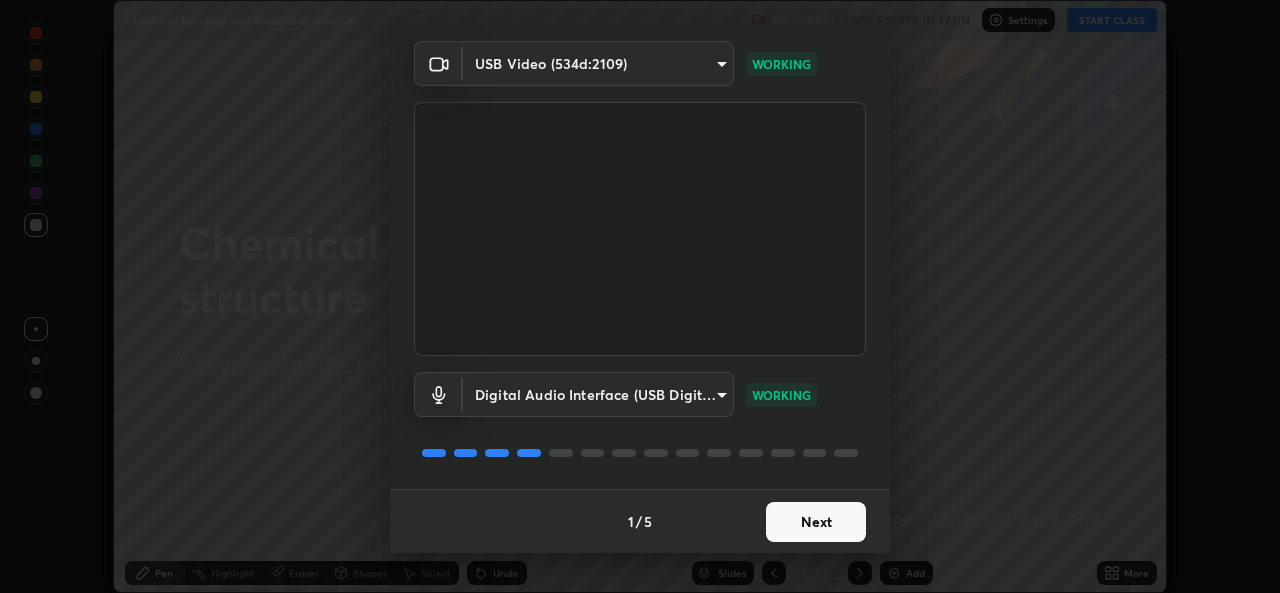 scroll, scrollTop: 0, scrollLeft: 0, axis: both 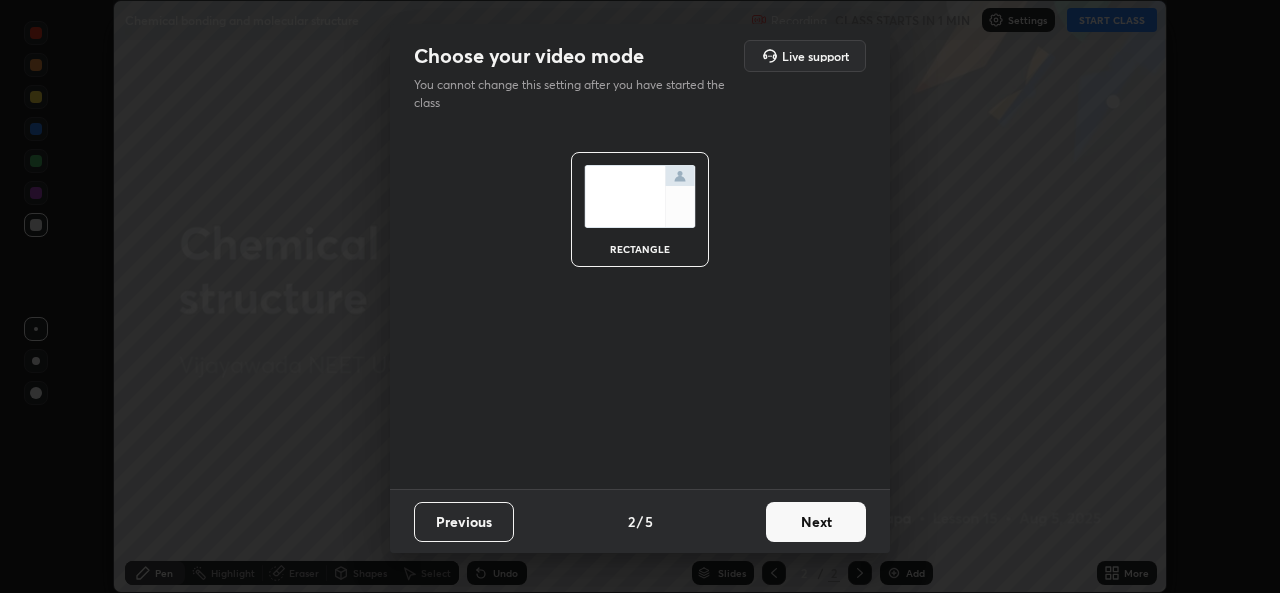 click on "Next" at bounding box center (816, 522) 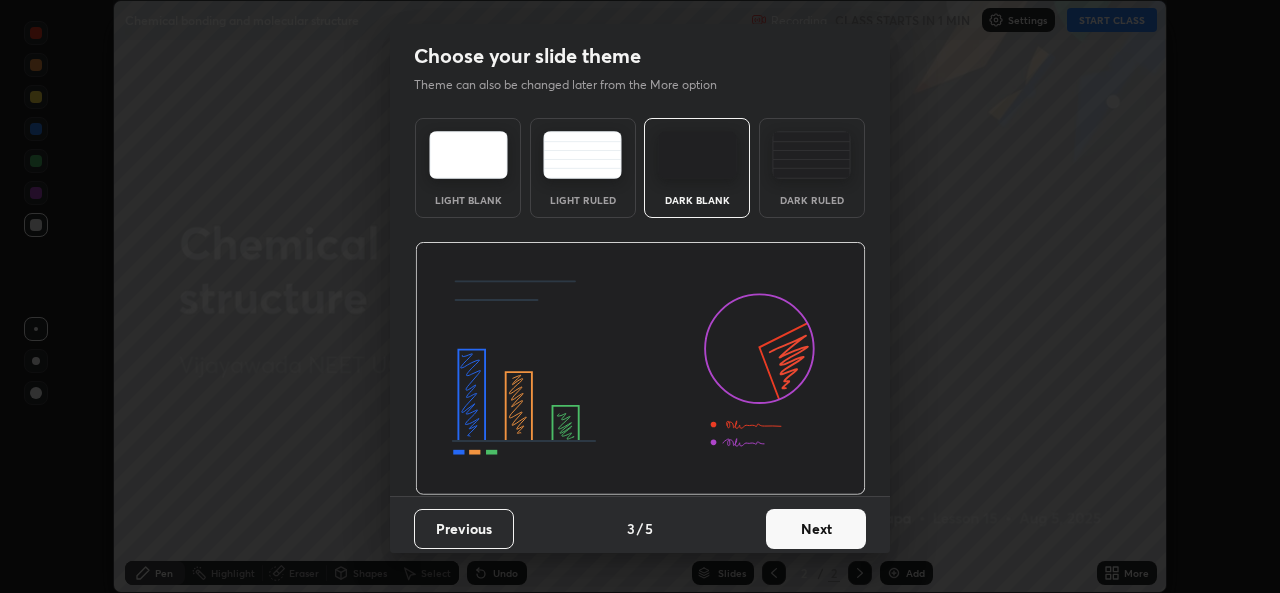 click on "Next" at bounding box center [816, 529] 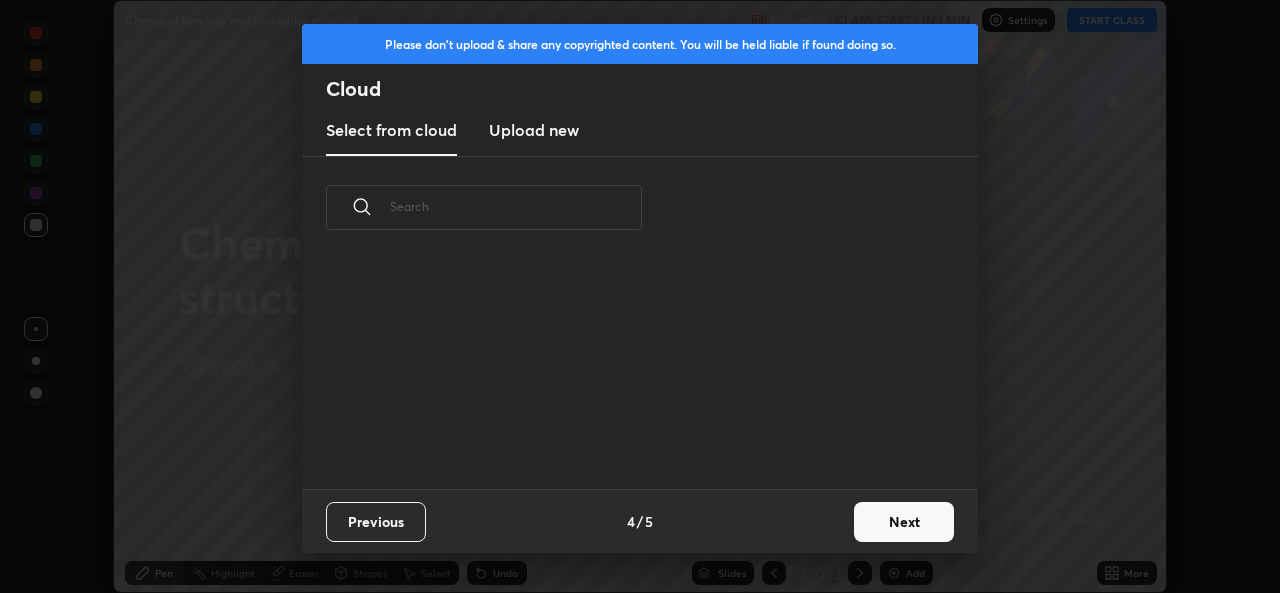 click on "Next" at bounding box center [904, 522] 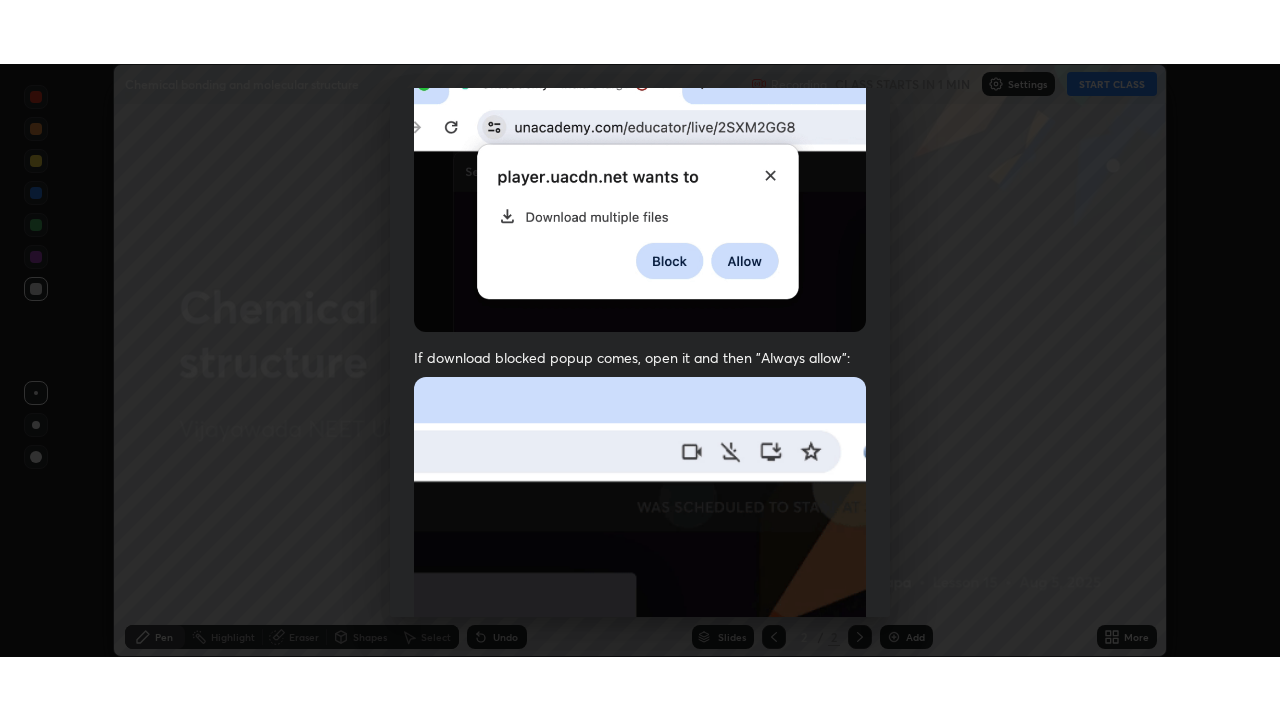 scroll, scrollTop: 471, scrollLeft: 0, axis: vertical 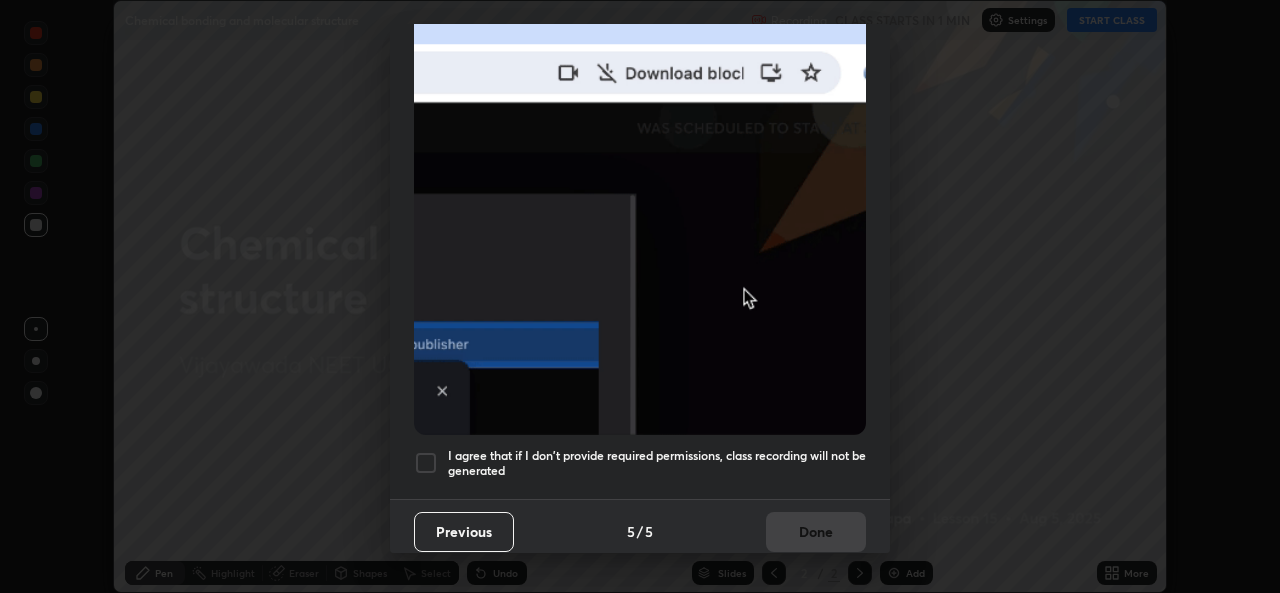 click at bounding box center (426, 463) 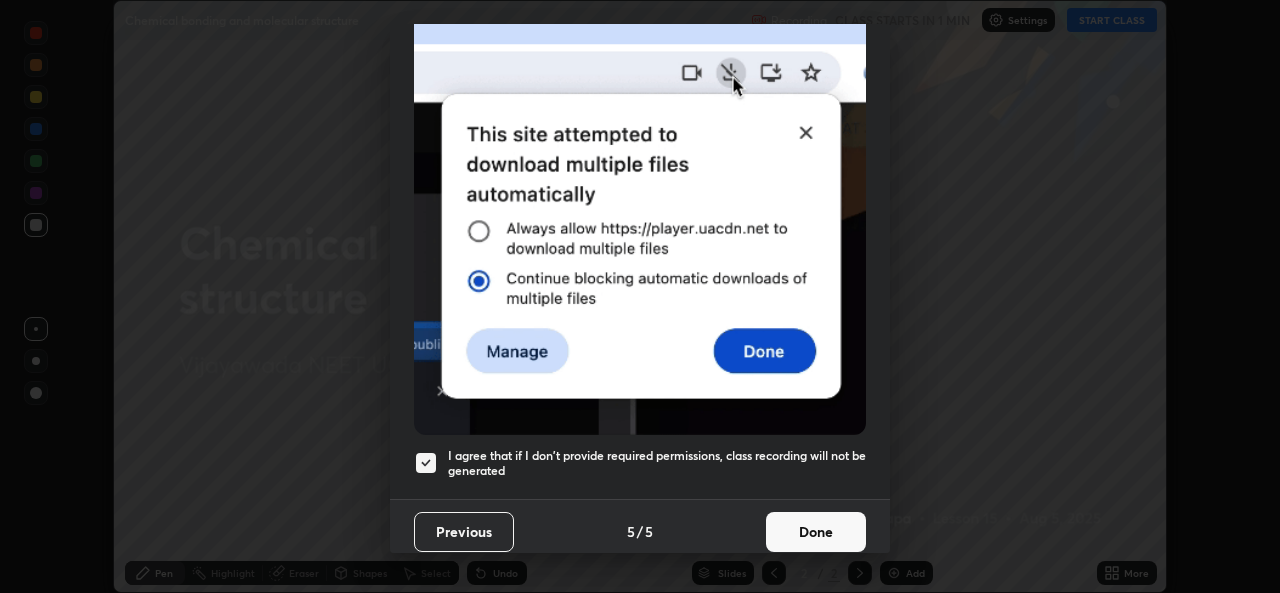 click on "Done" at bounding box center (816, 532) 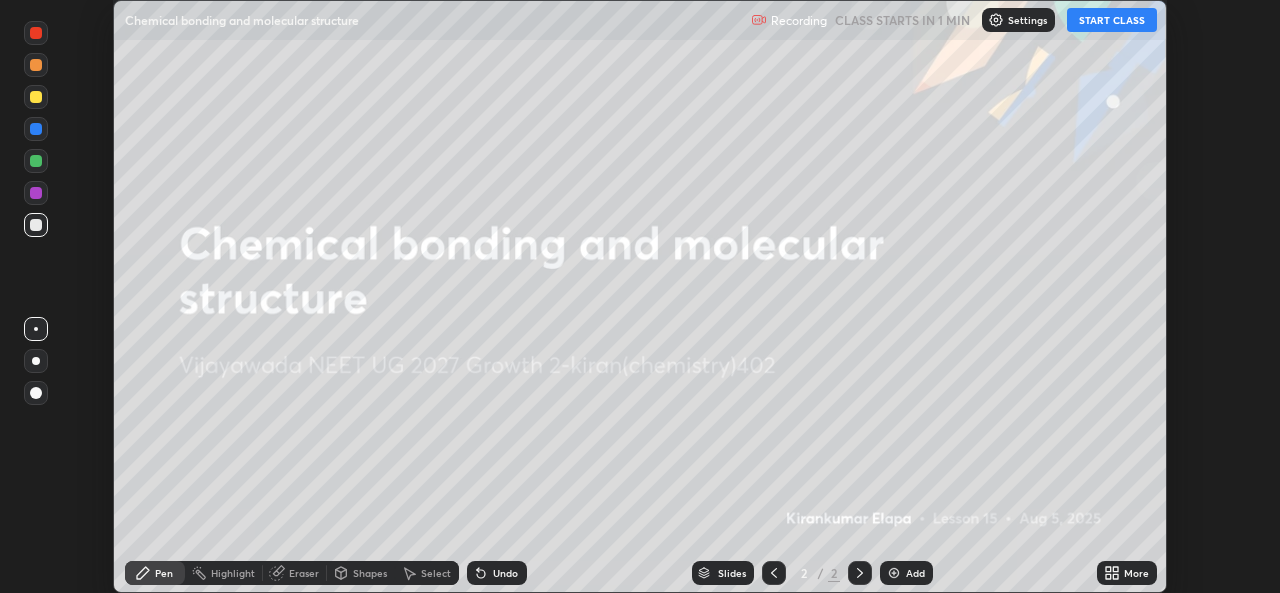 click on "START CLASS" at bounding box center [1112, 20] 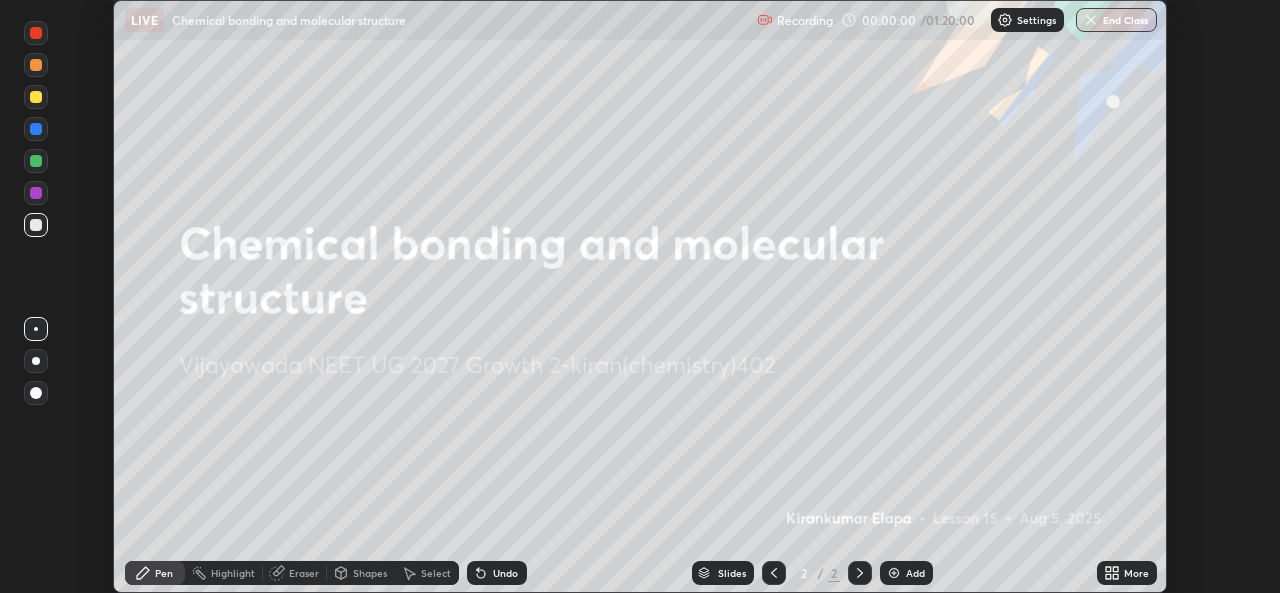 click 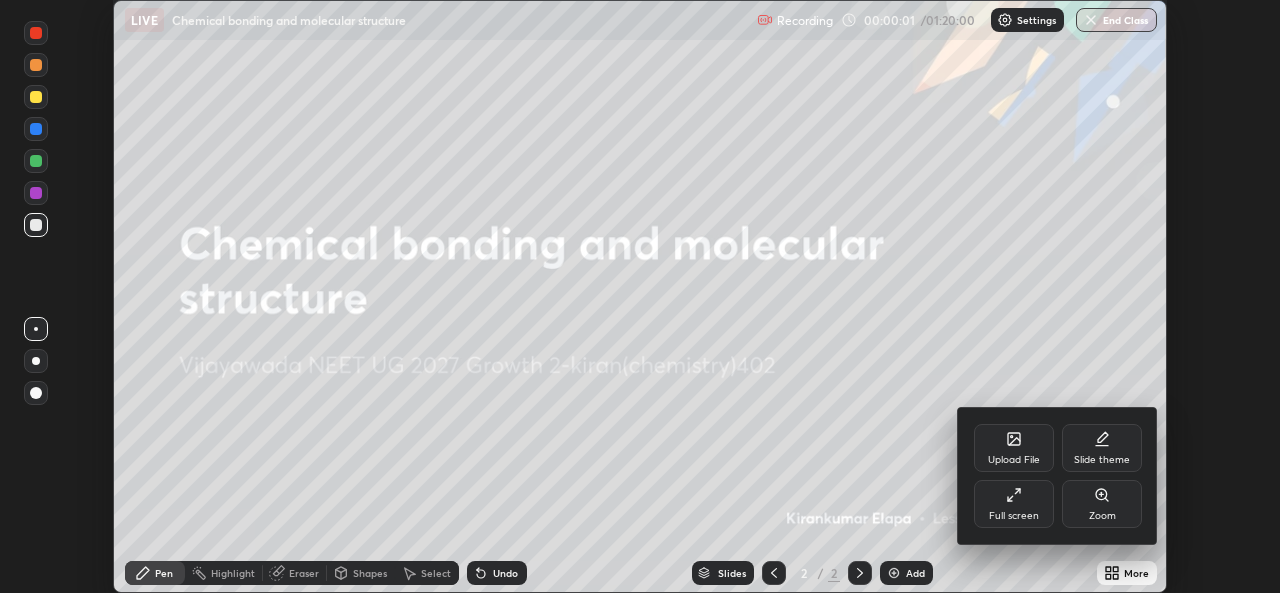 click on "Full screen" at bounding box center [1014, 504] 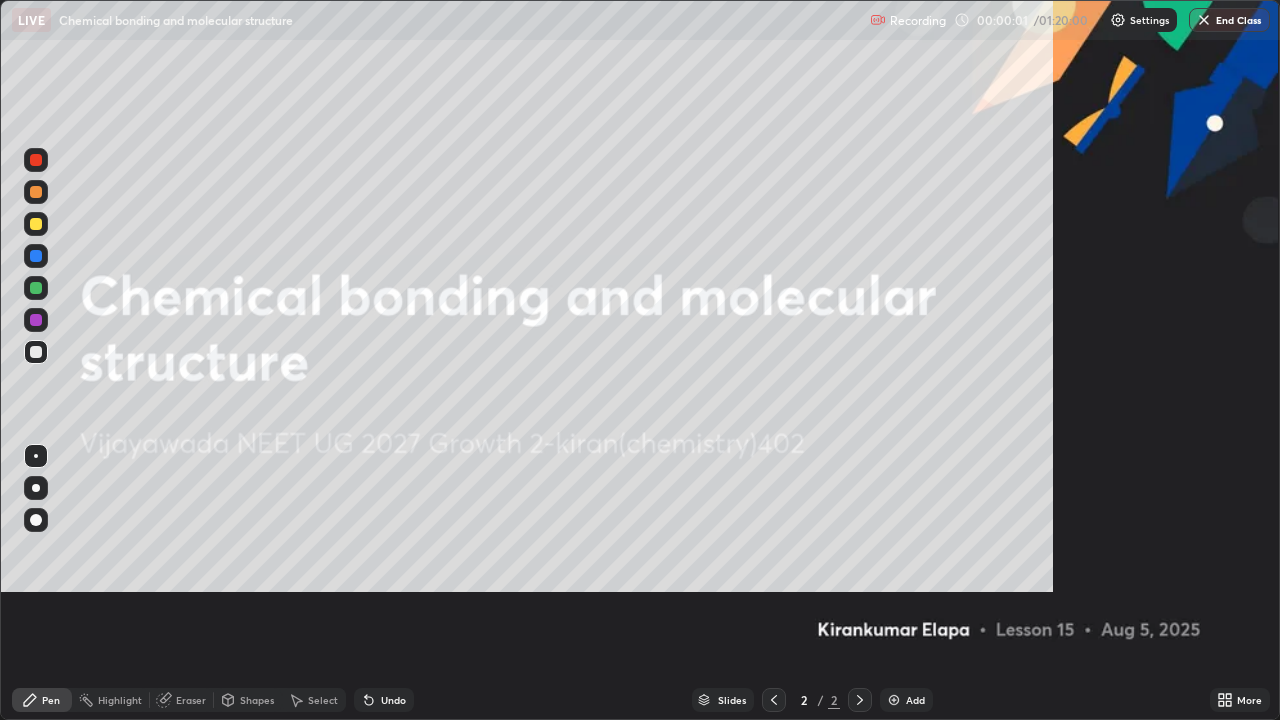 scroll, scrollTop: 99280, scrollLeft: 98720, axis: both 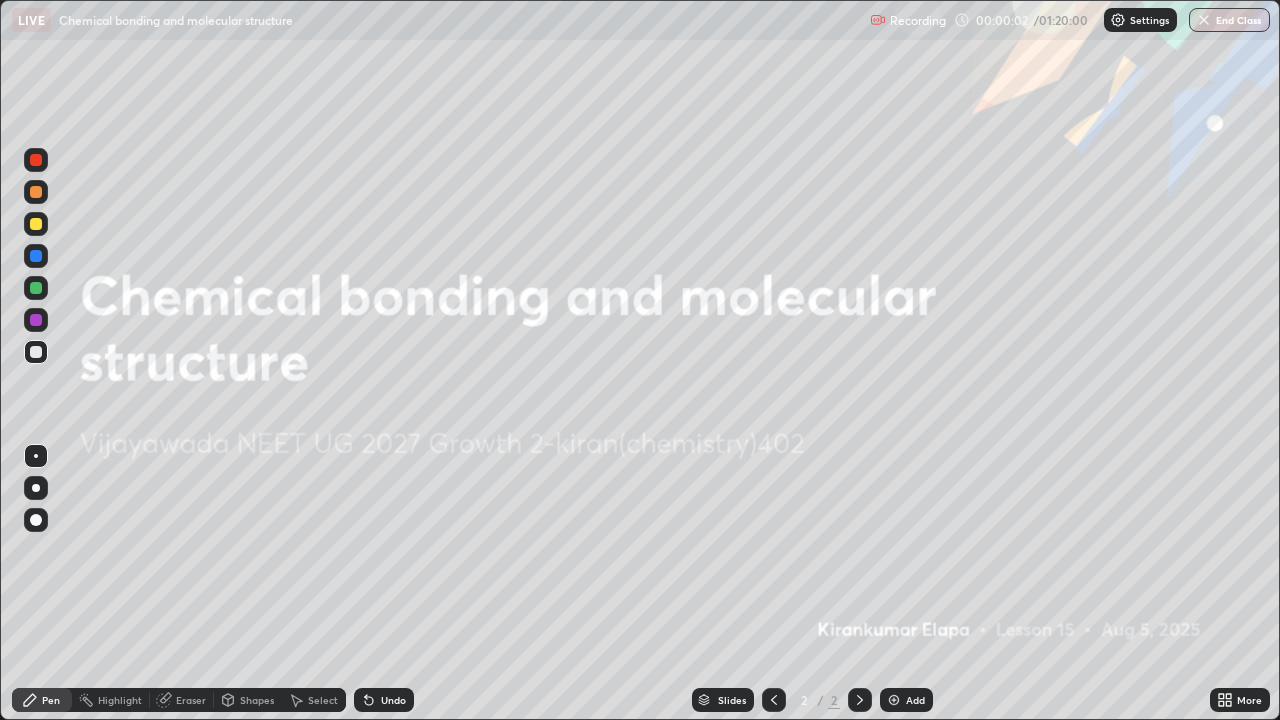 click on "Add" at bounding box center (906, 700) 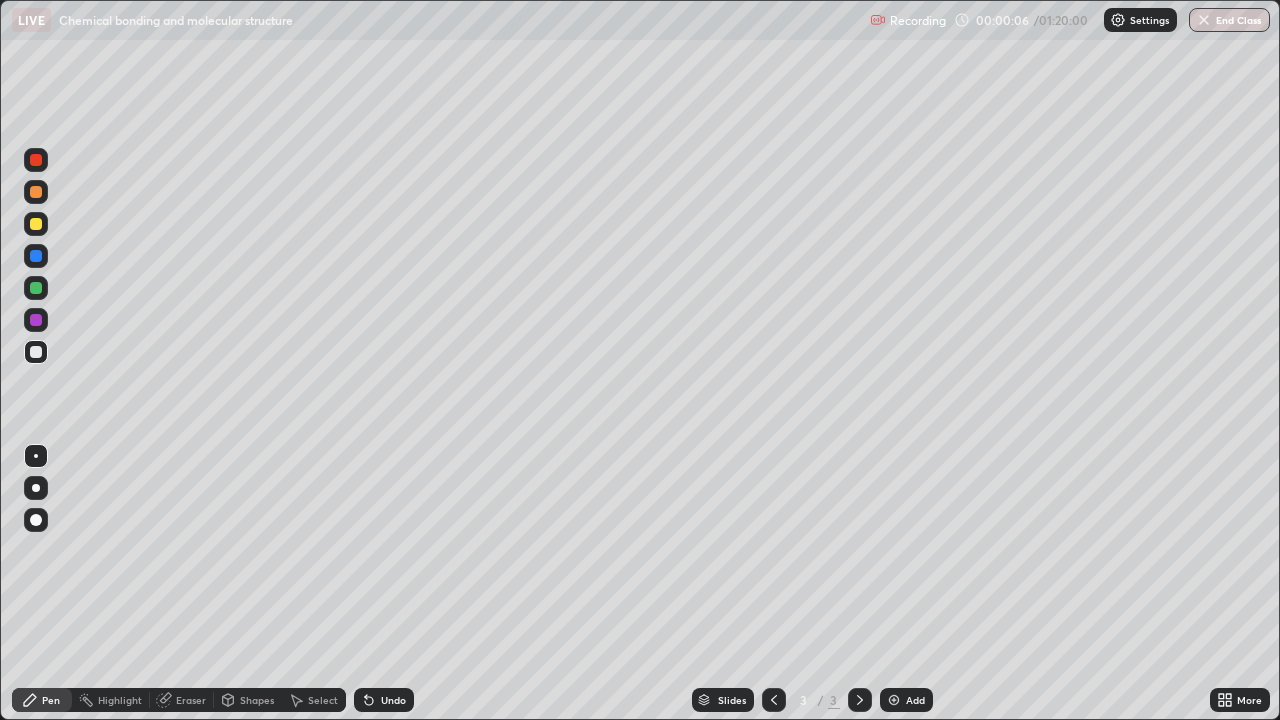 click at bounding box center [36, 488] 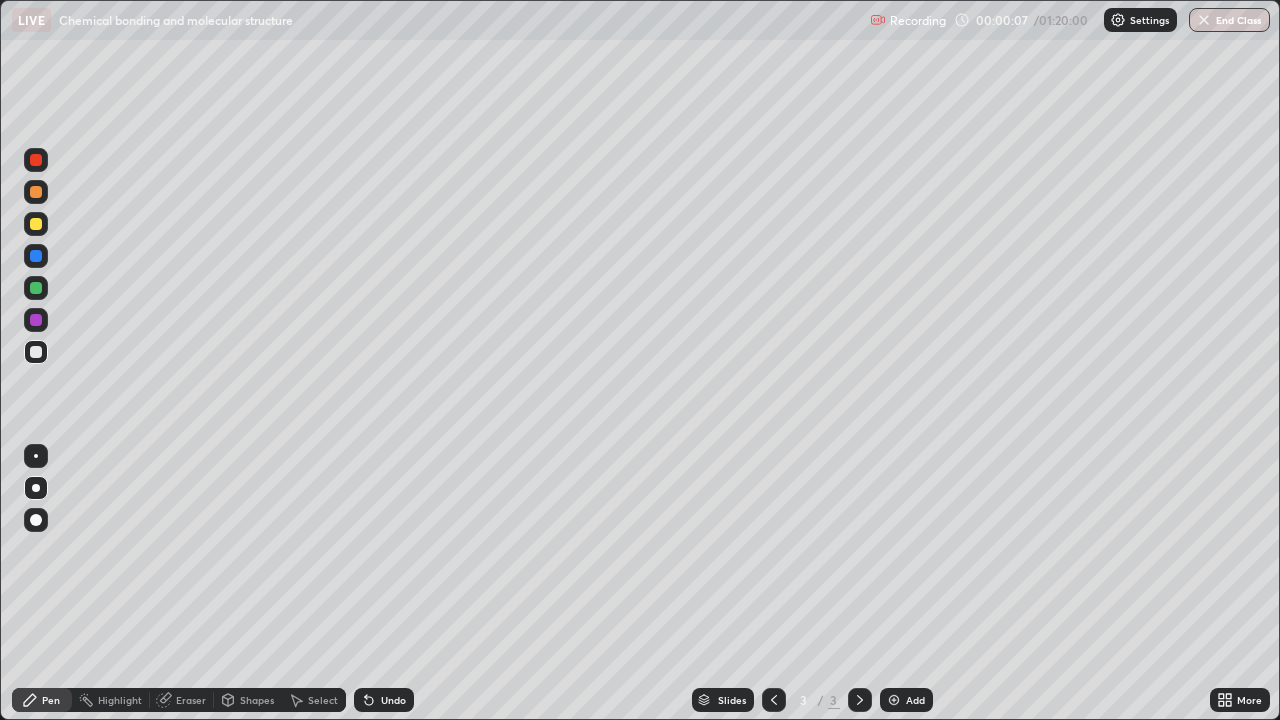 click at bounding box center [36, 224] 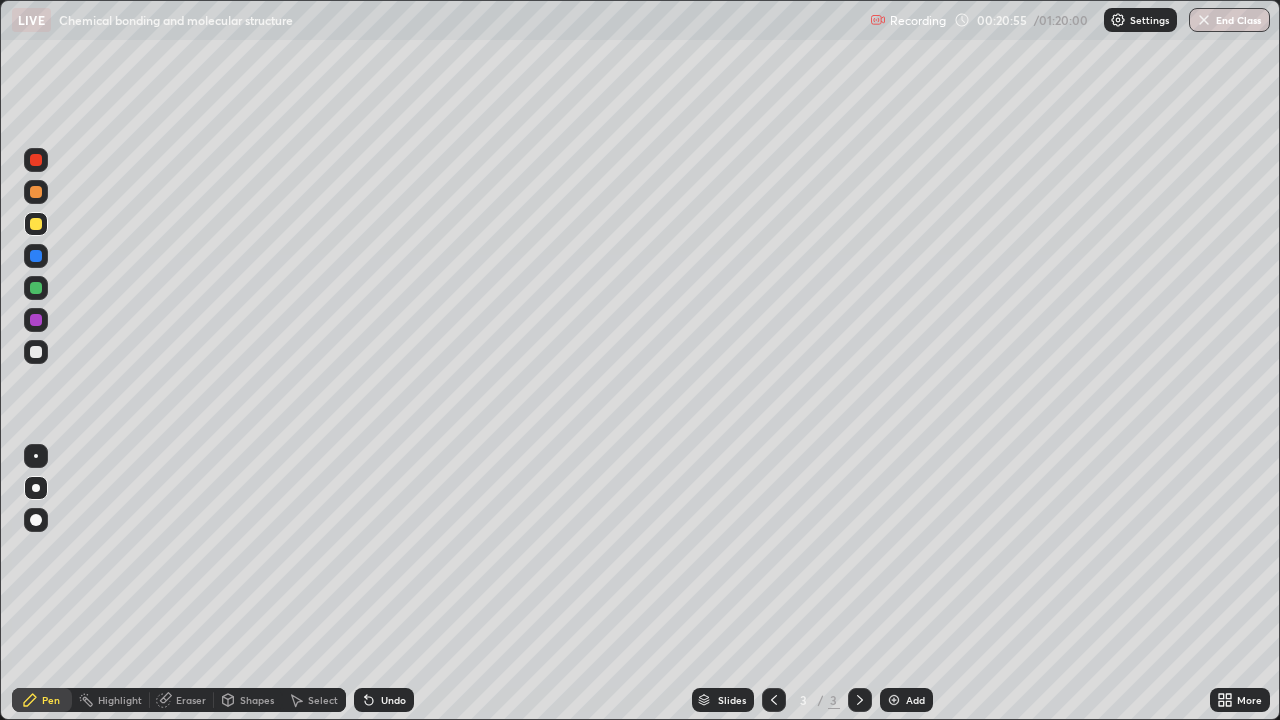 click on "Add" at bounding box center [915, 700] 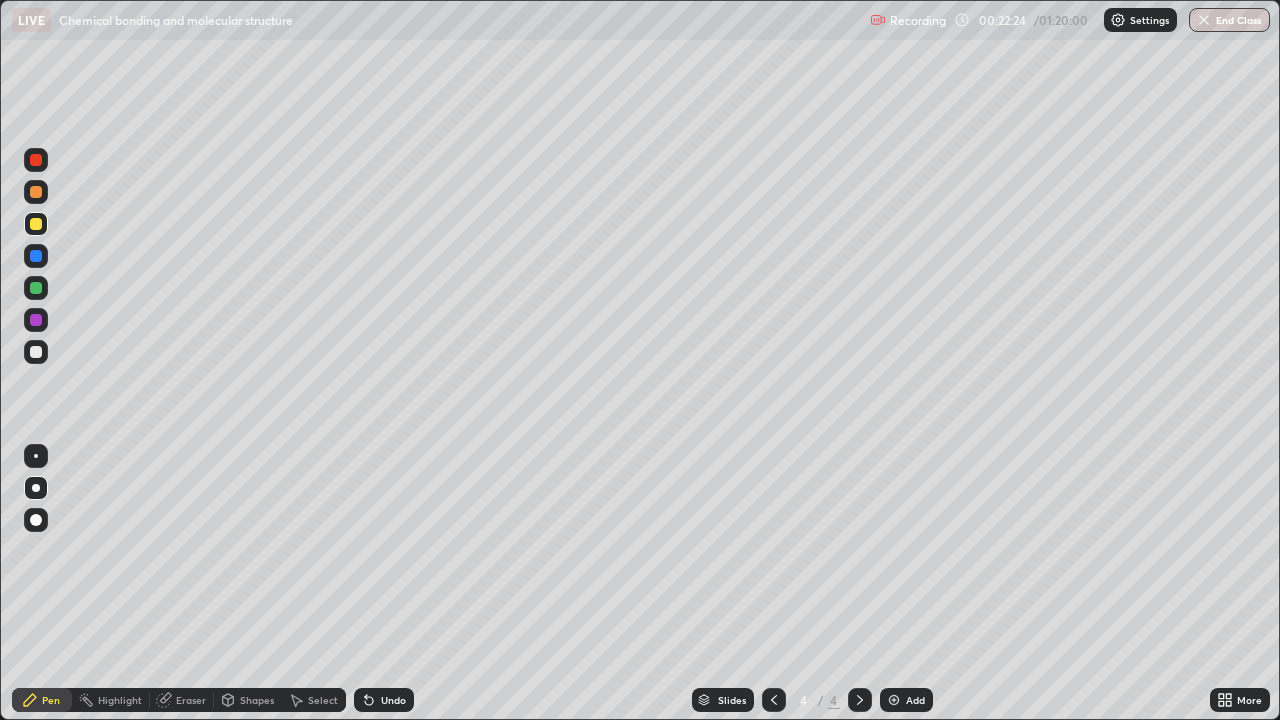 click at bounding box center (36, 352) 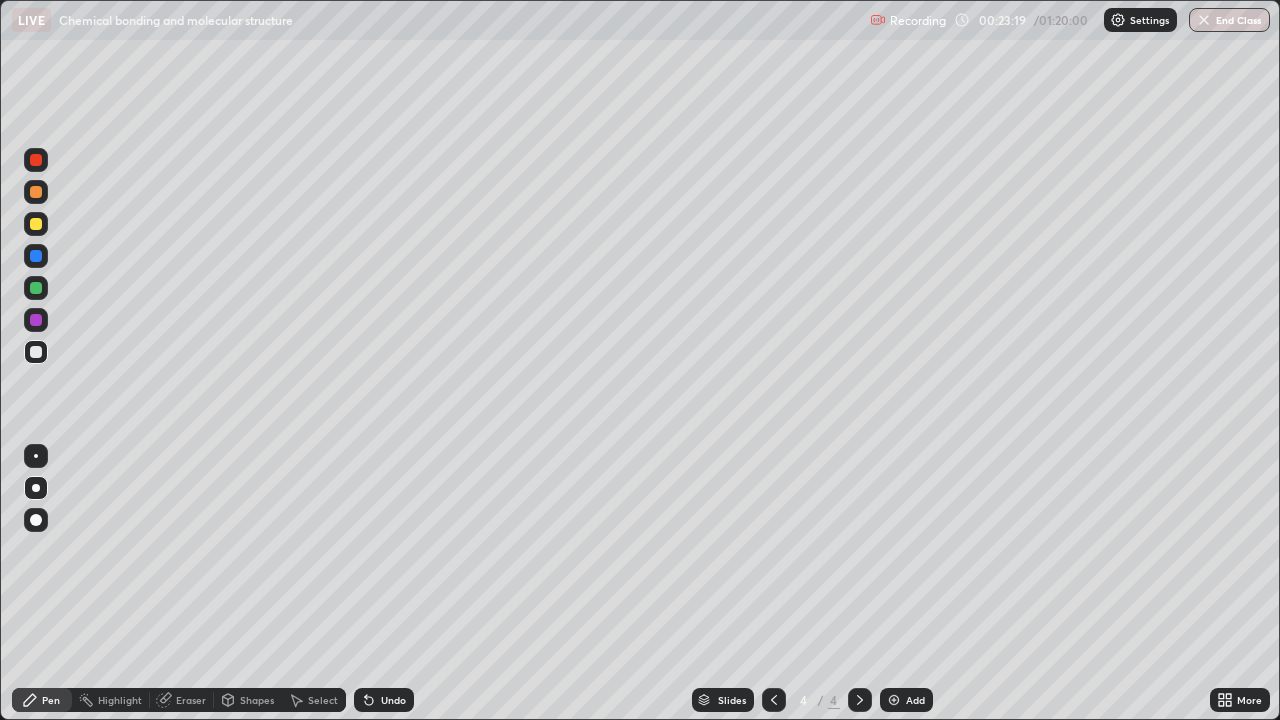 click at bounding box center [36, 288] 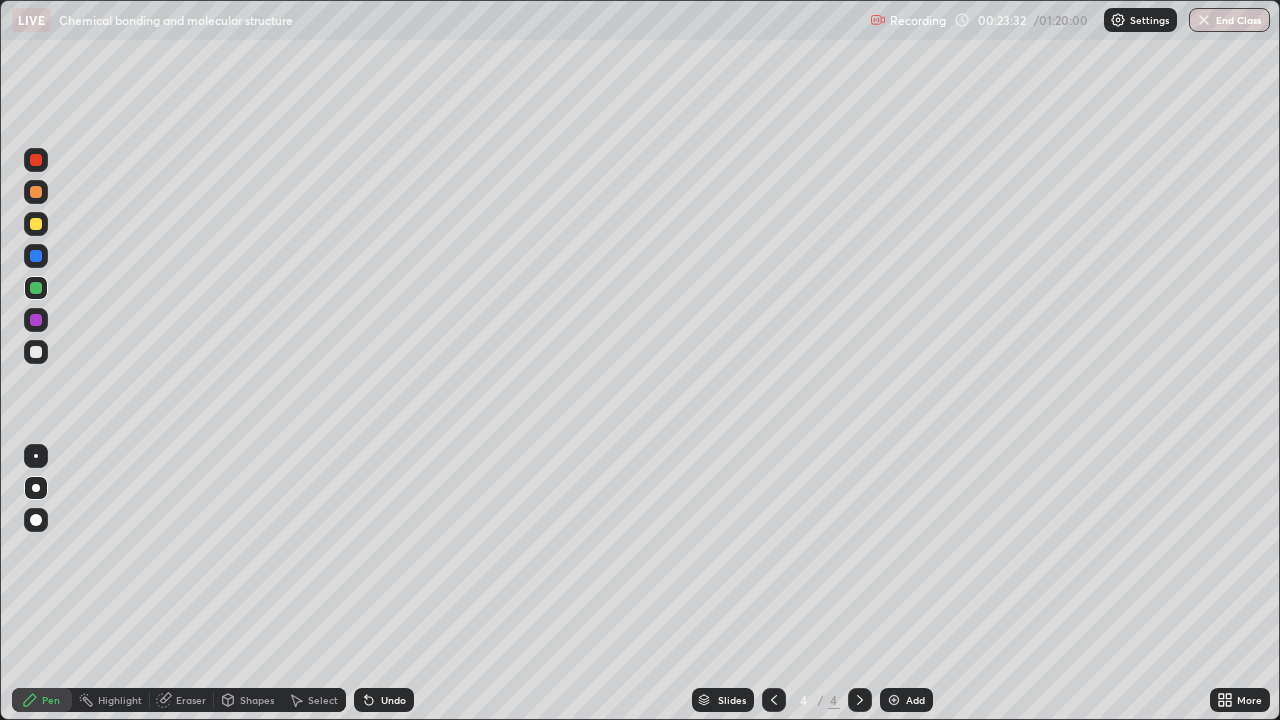 click at bounding box center [36, 320] 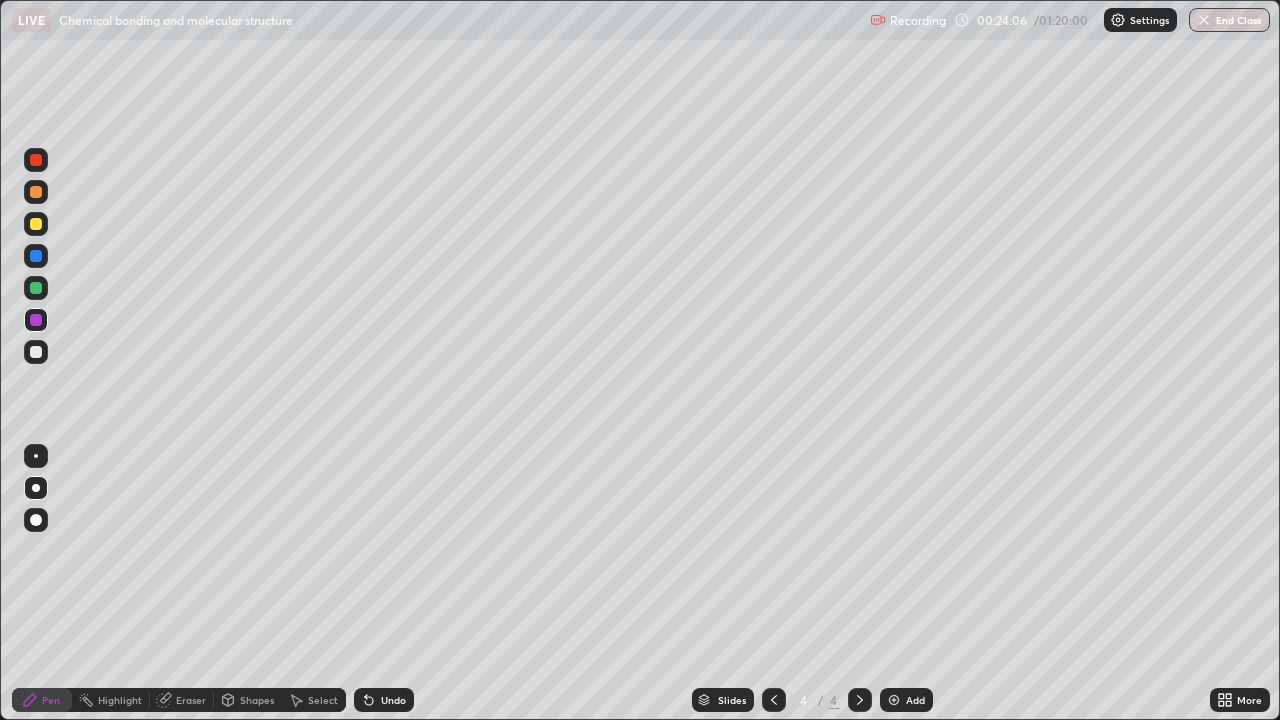 click at bounding box center (36, 288) 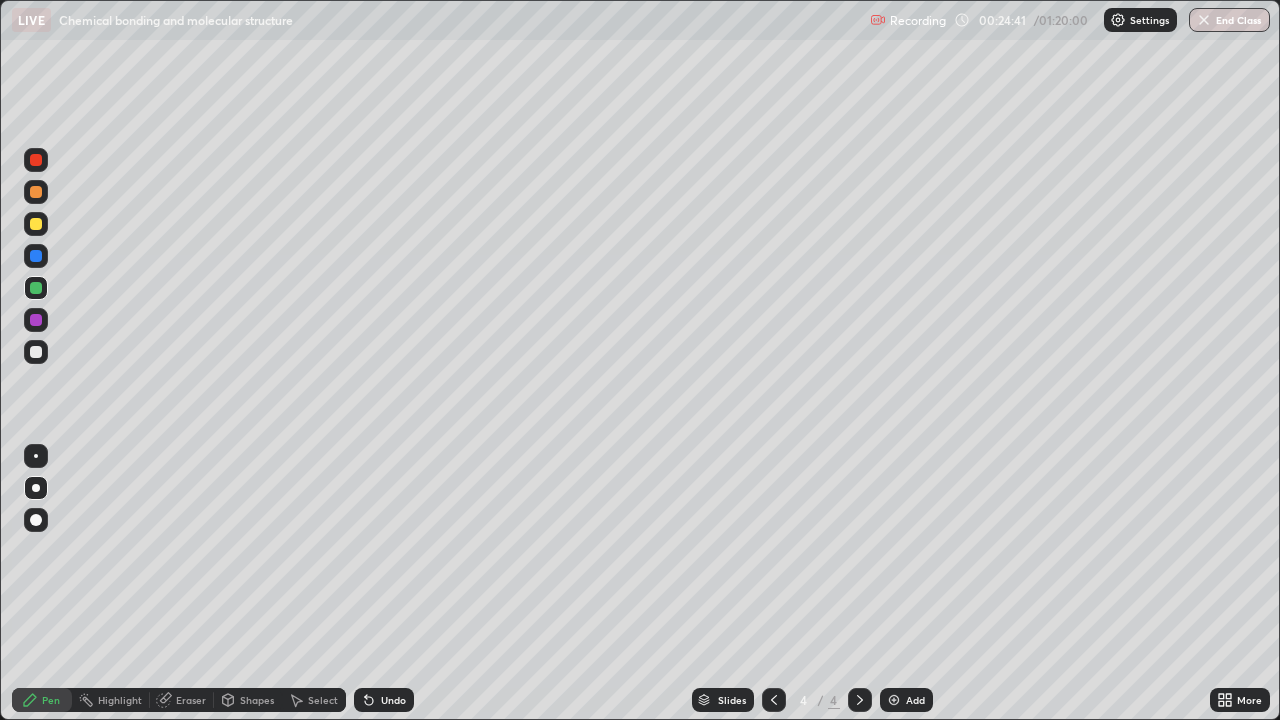 click on "Add" at bounding box center [906, 700] 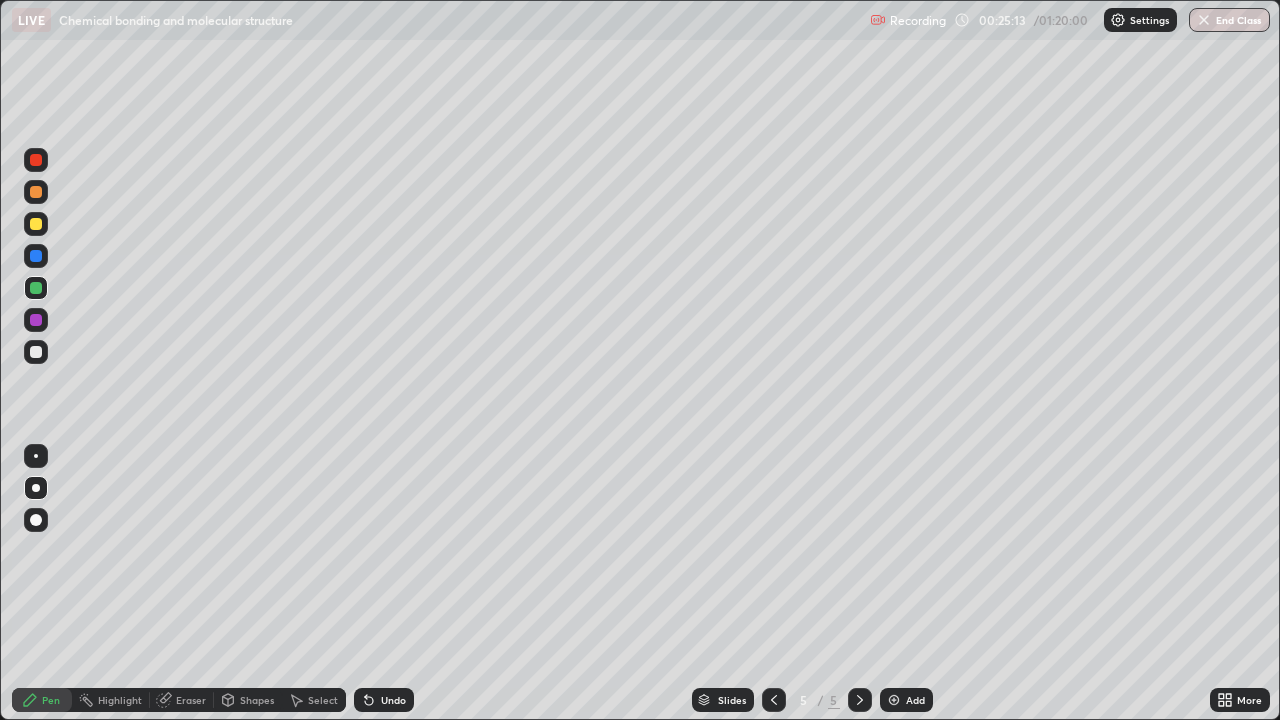 click 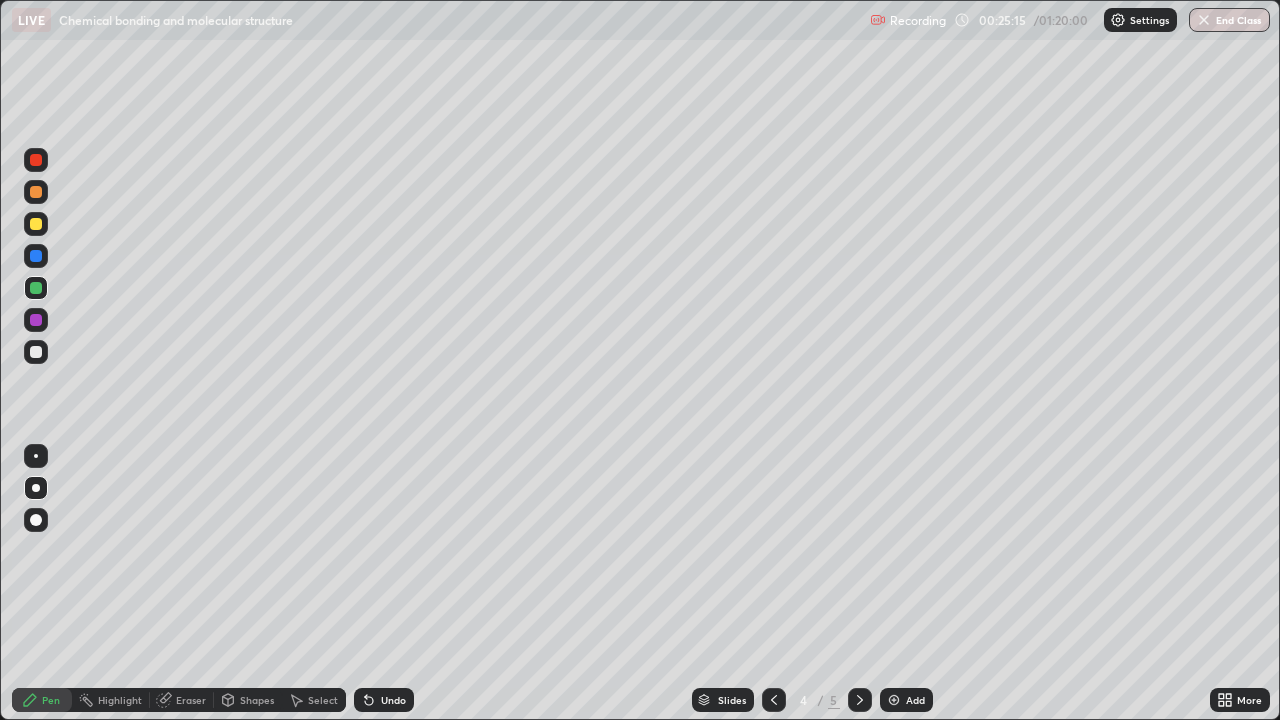 click at bounding box center (36, 352) 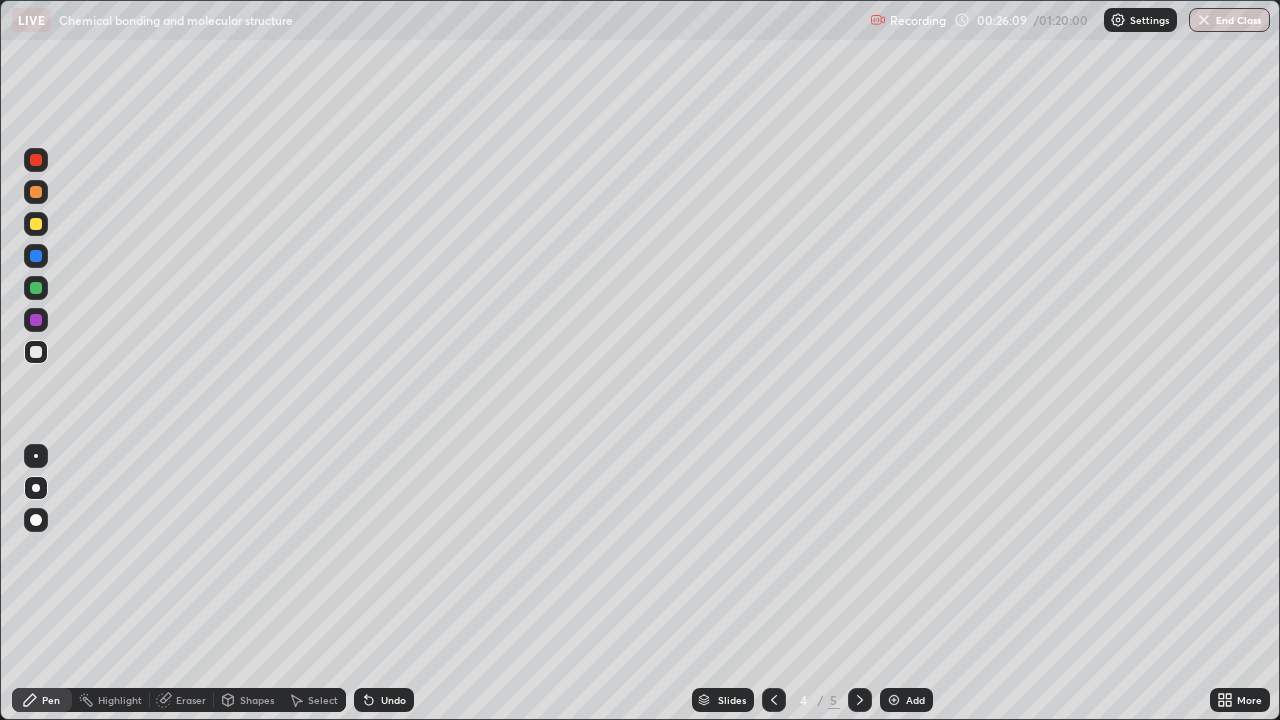 click 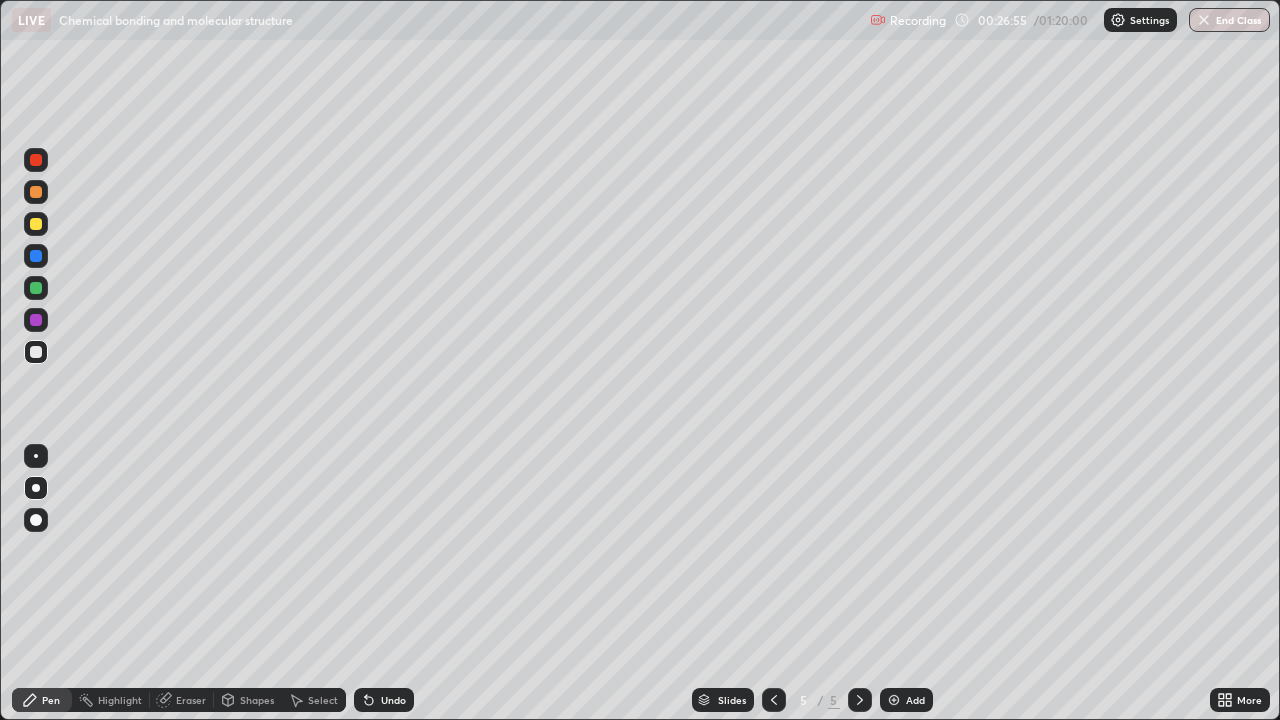 click at bounding box center [36, 192] 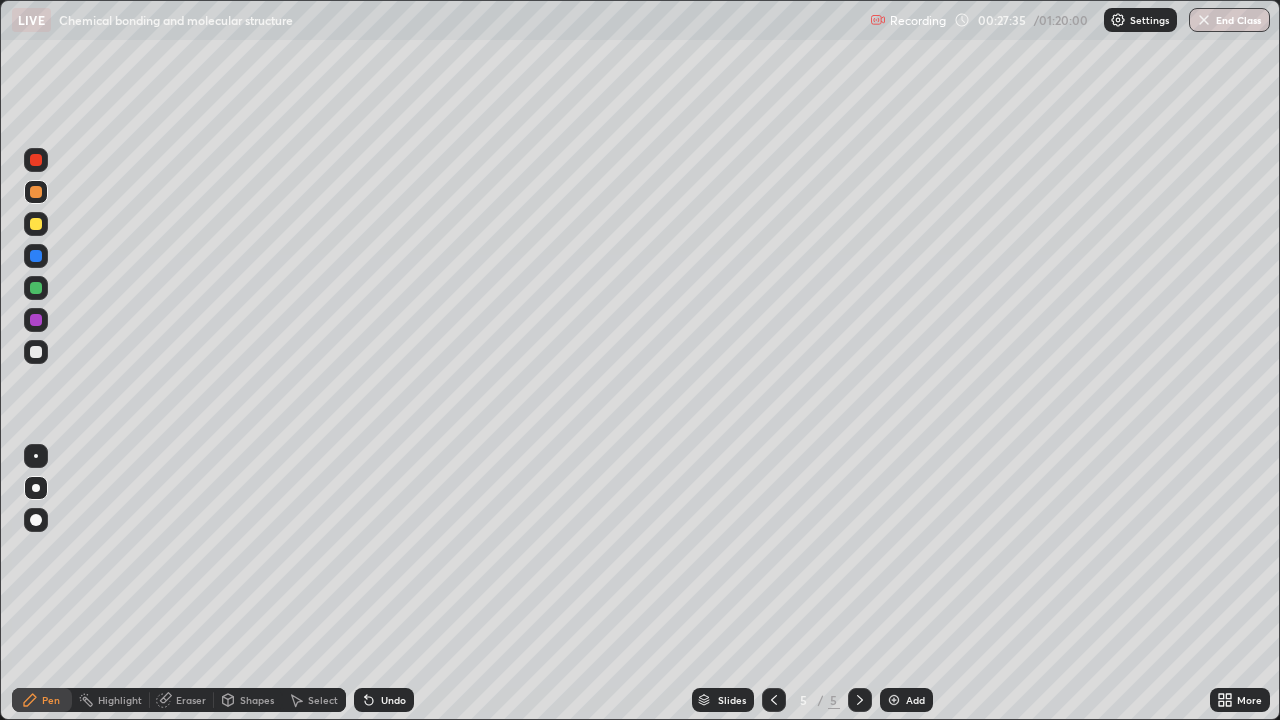 click at bounding box center (36, 224) 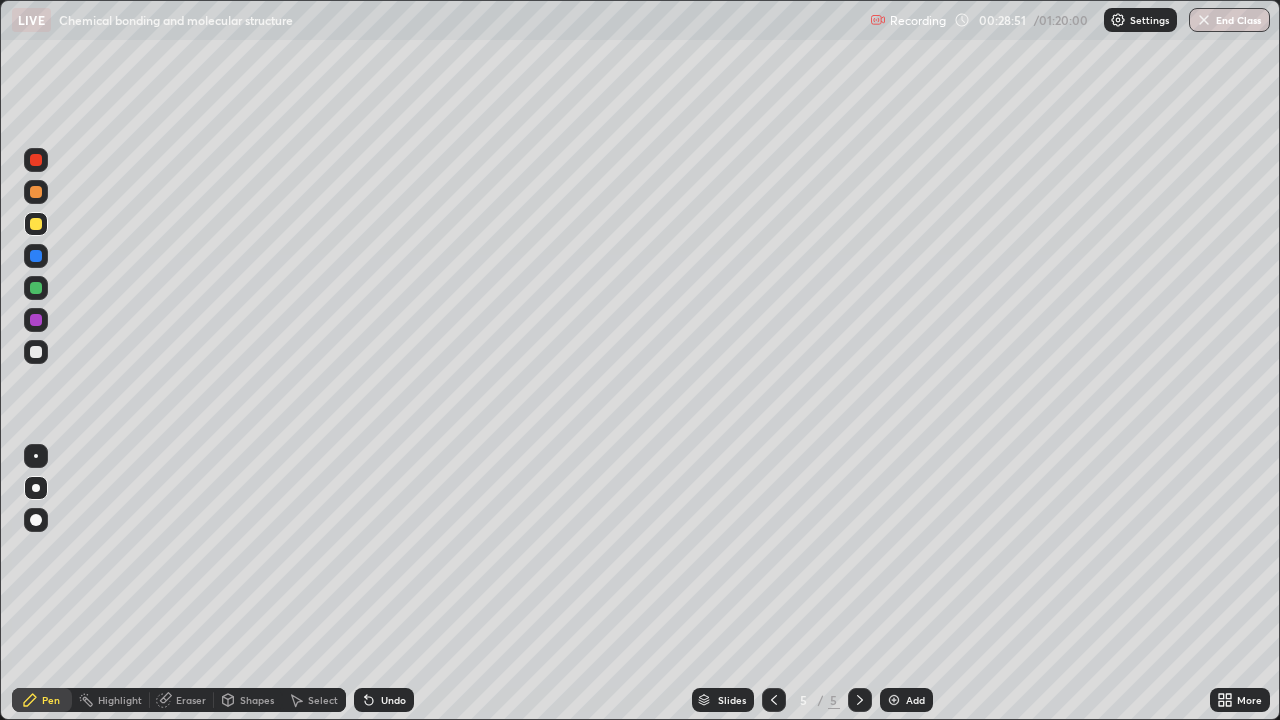 click at bounding box center [36, 192] 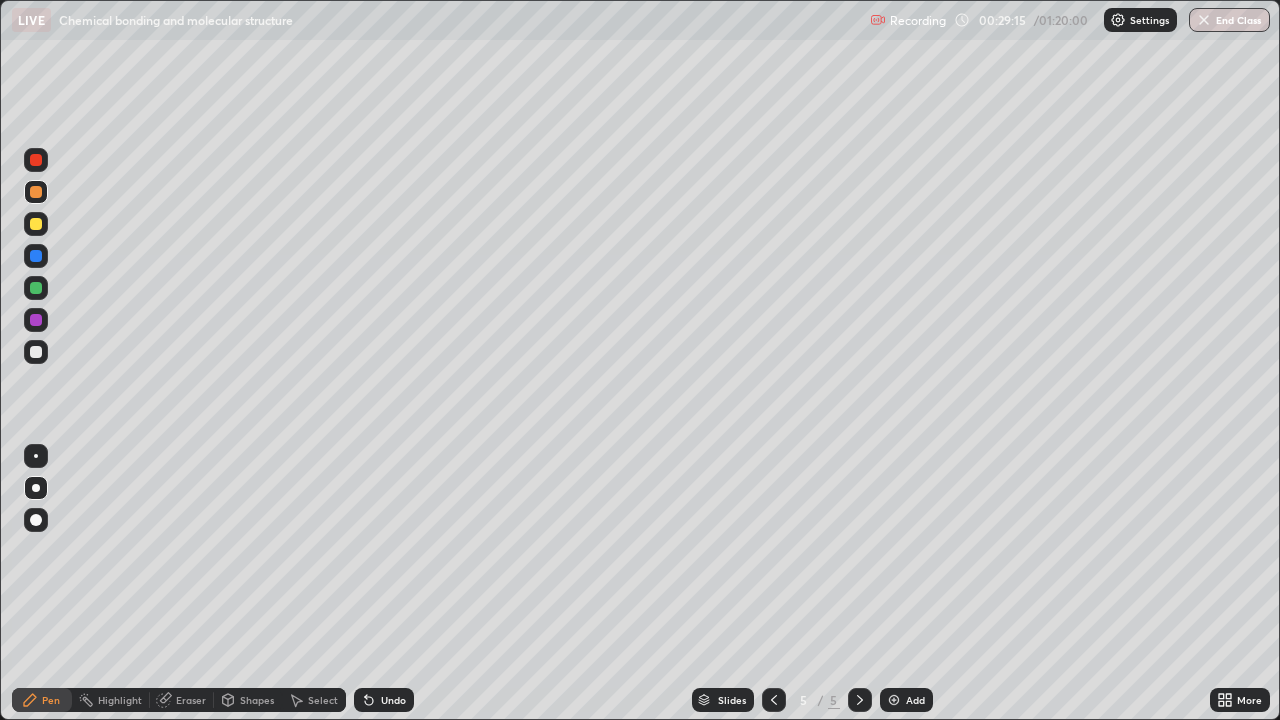 click on "Add" at bounding box center [906, 700] 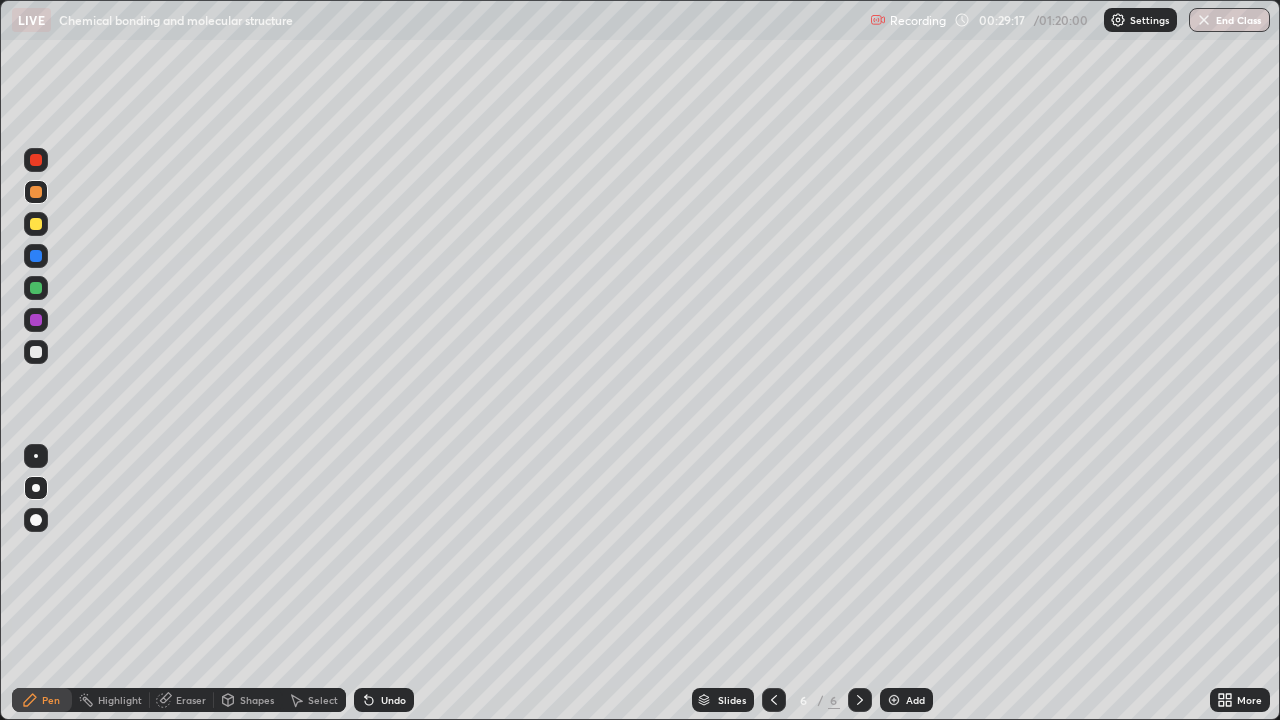 click at bounding box center [36, 288] 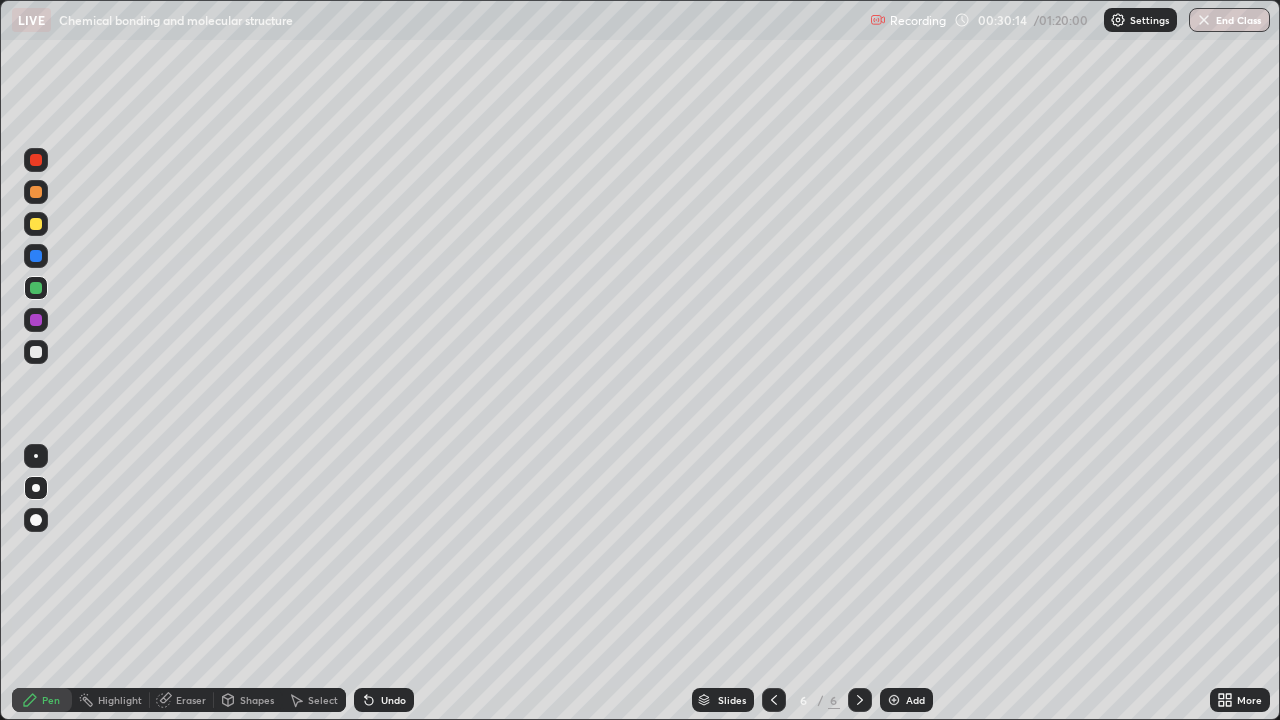 click at bounding box center (36, 352) 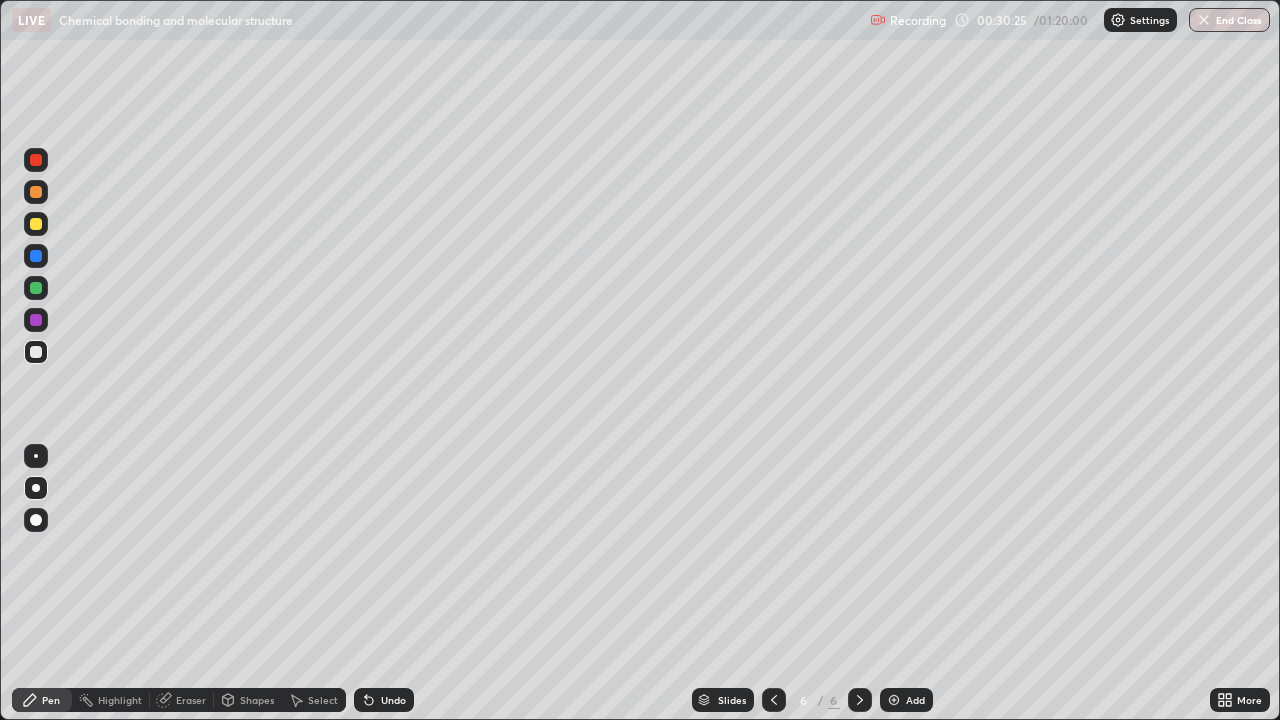 click 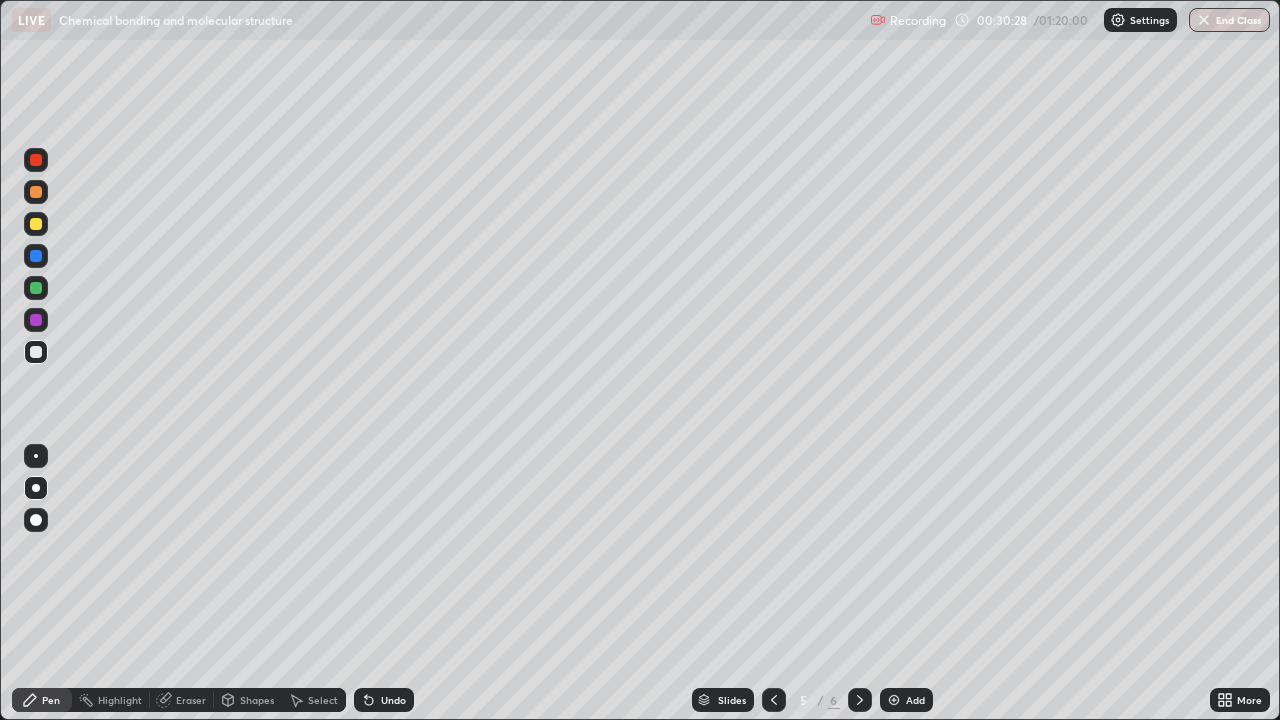 click at bounding box center (774, 700) 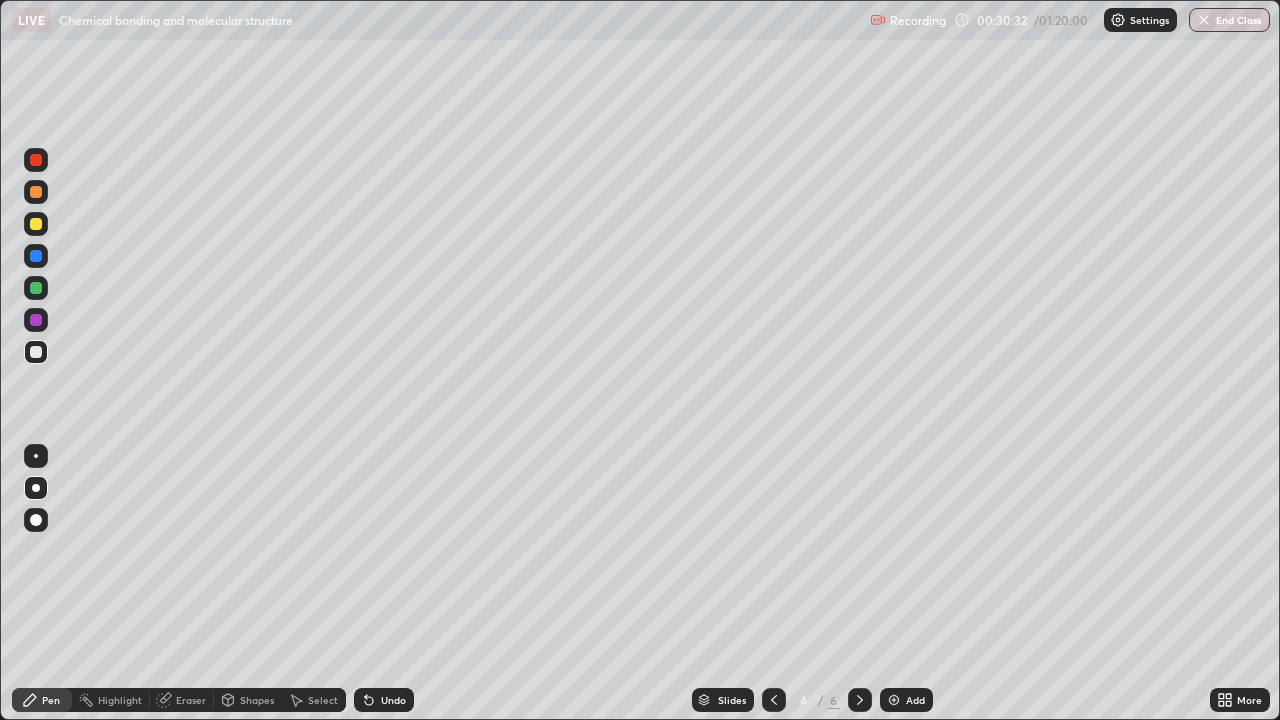click 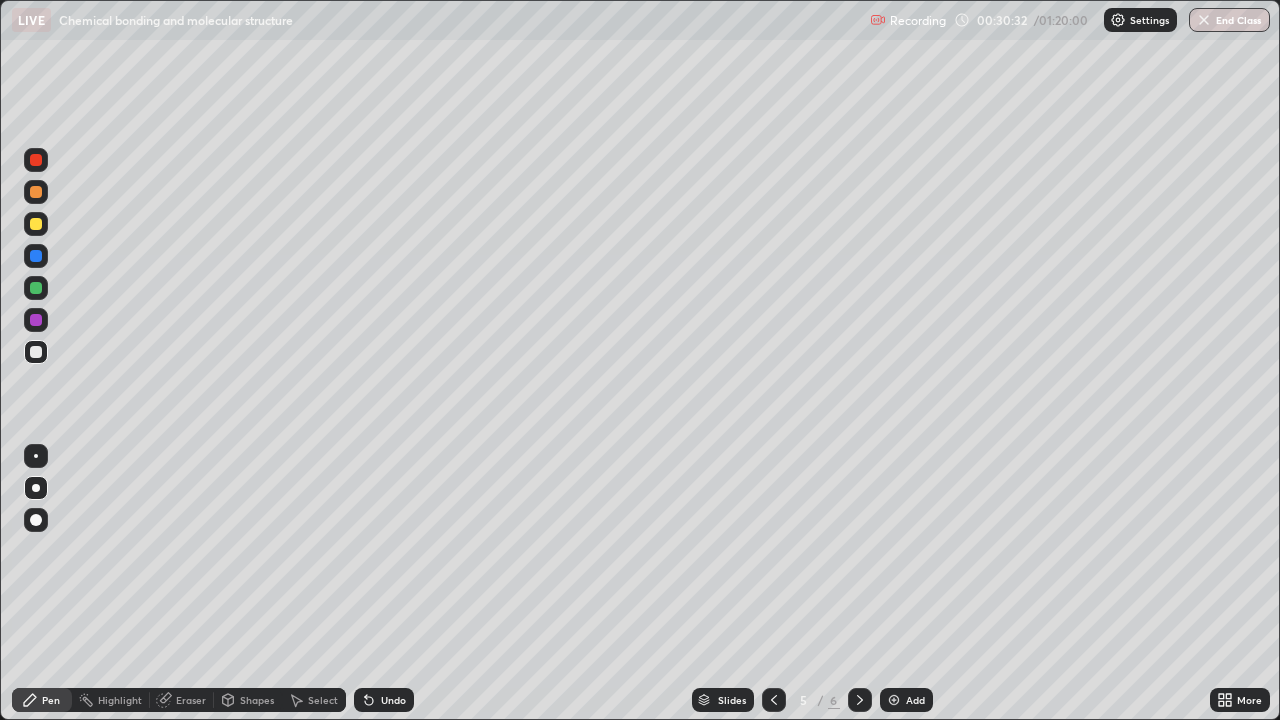 click 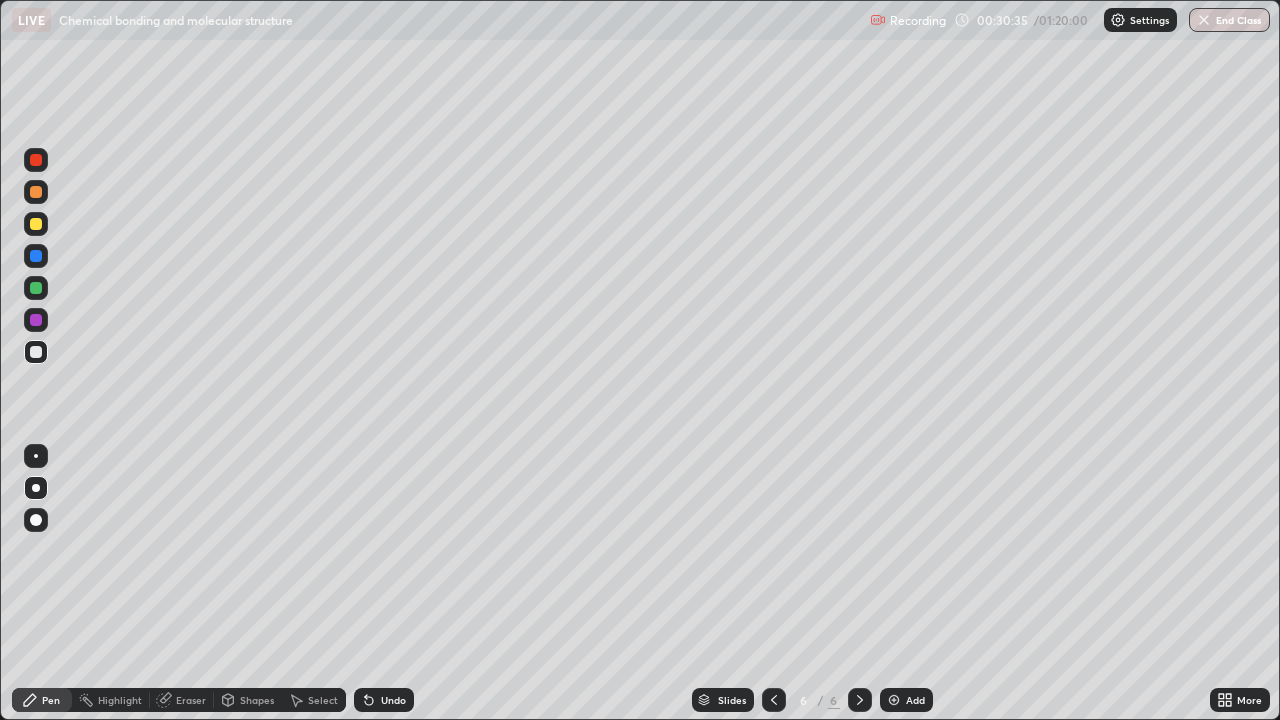 click at bounding box center [894, 700] 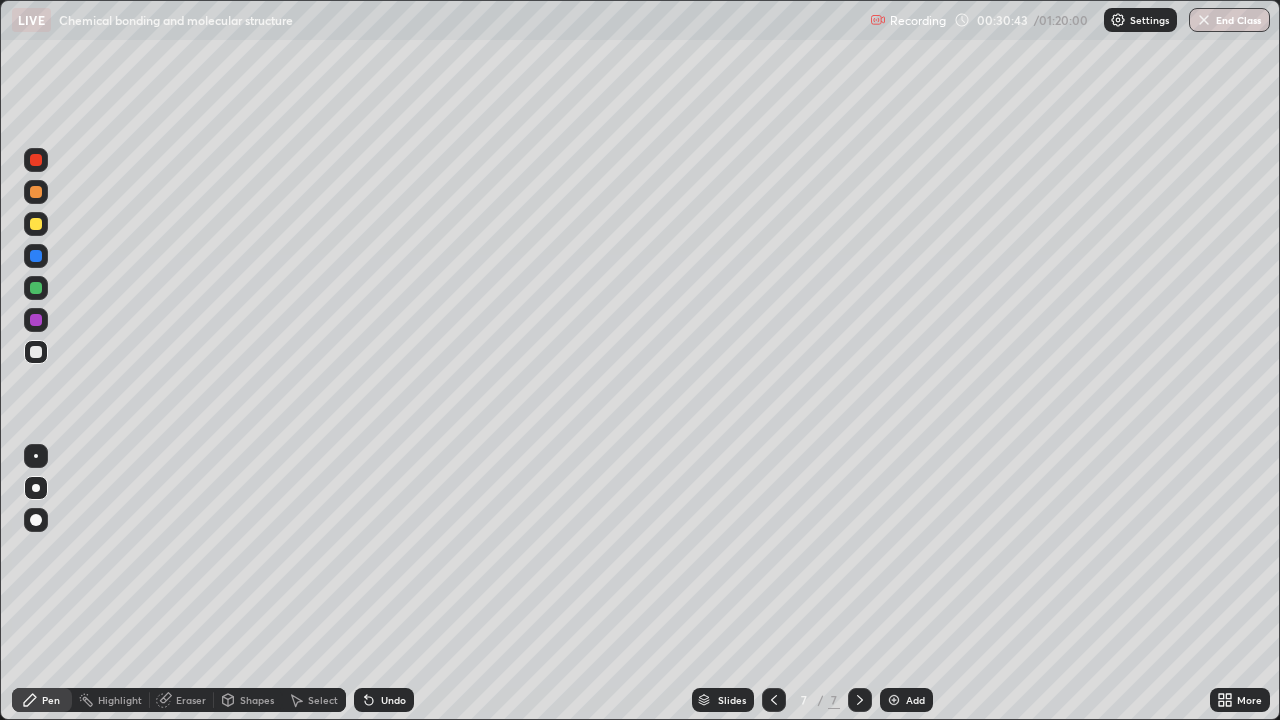 click at bounding box center (36, 224) 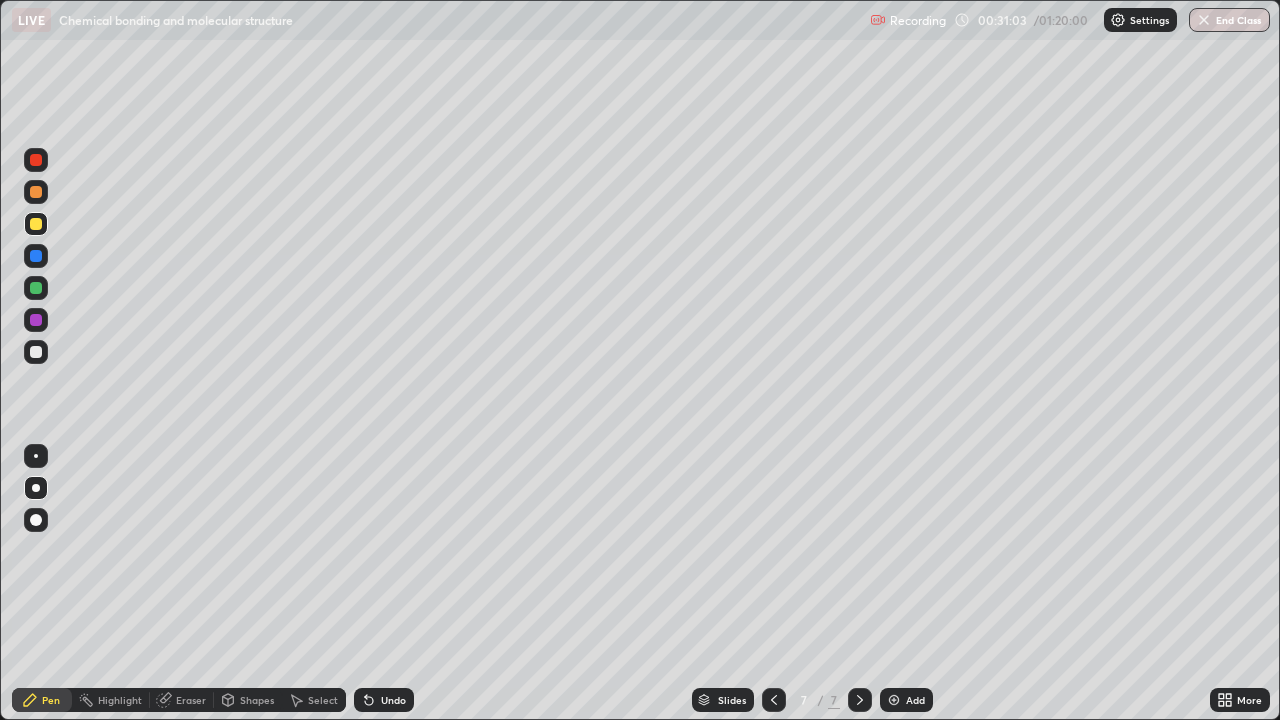 click at bounding box center (36, 352) 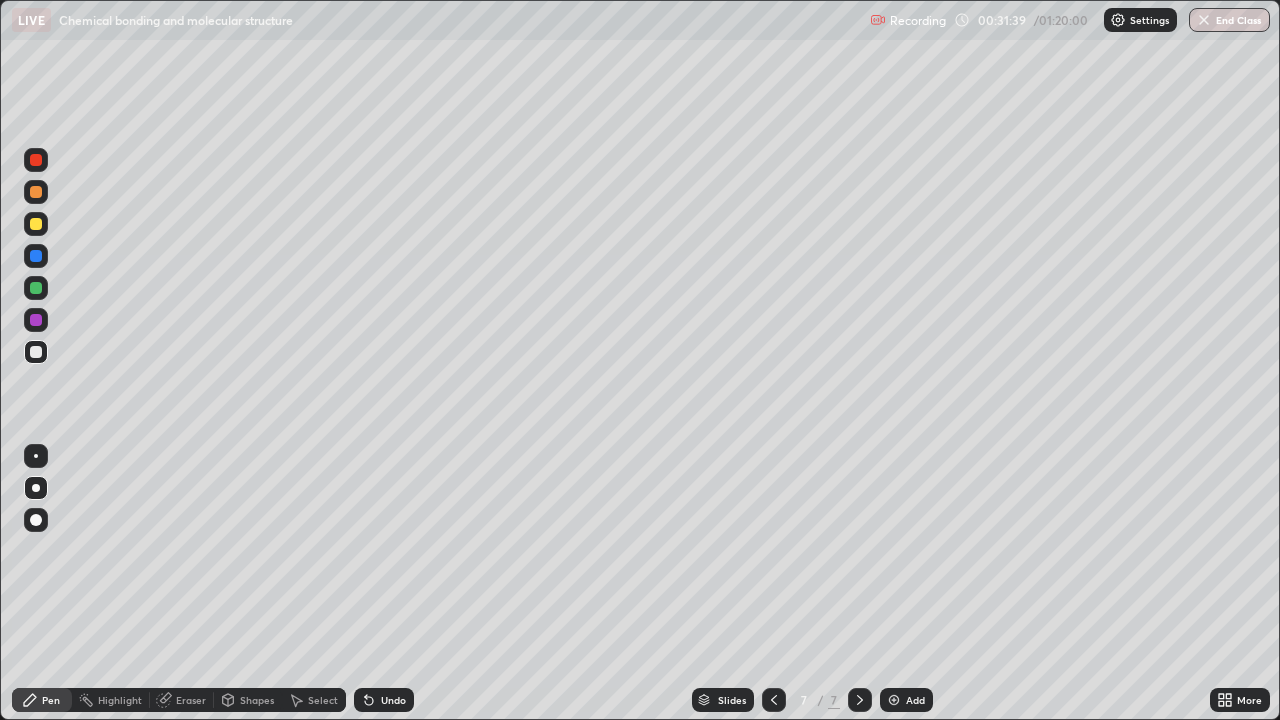 click at bounding box center [36, 320] 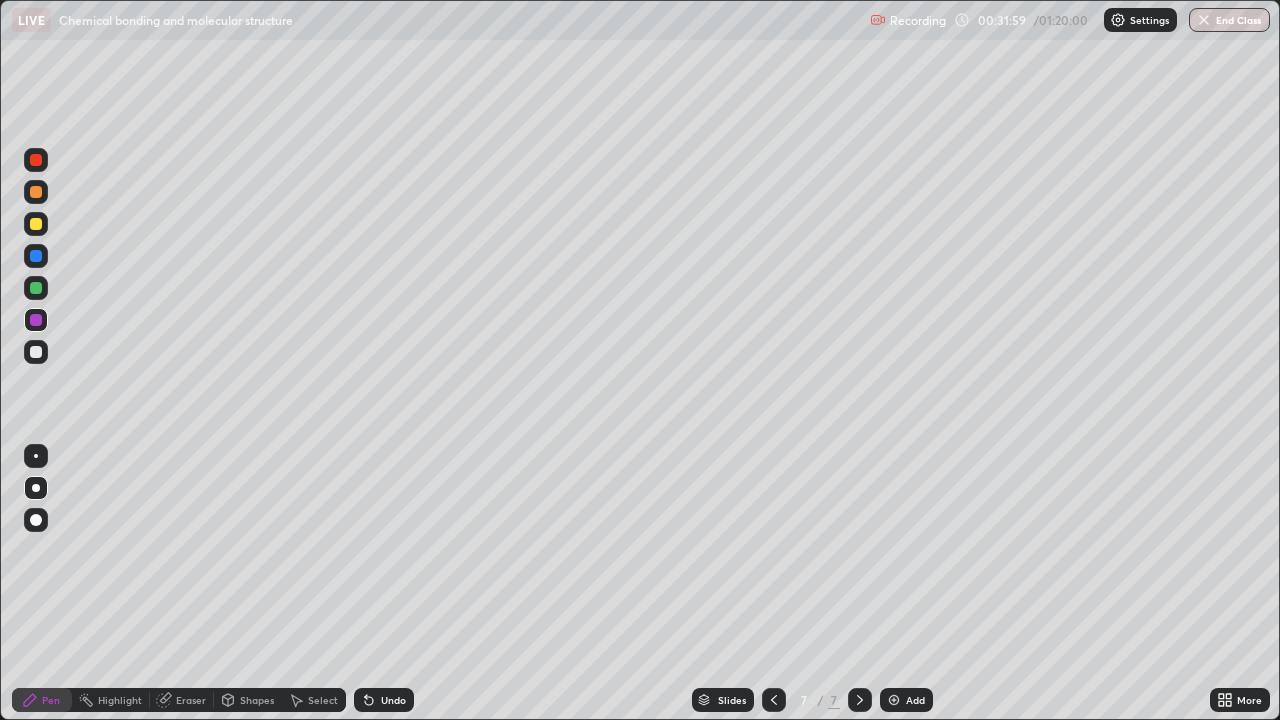 click at bounding box center (36, 288) 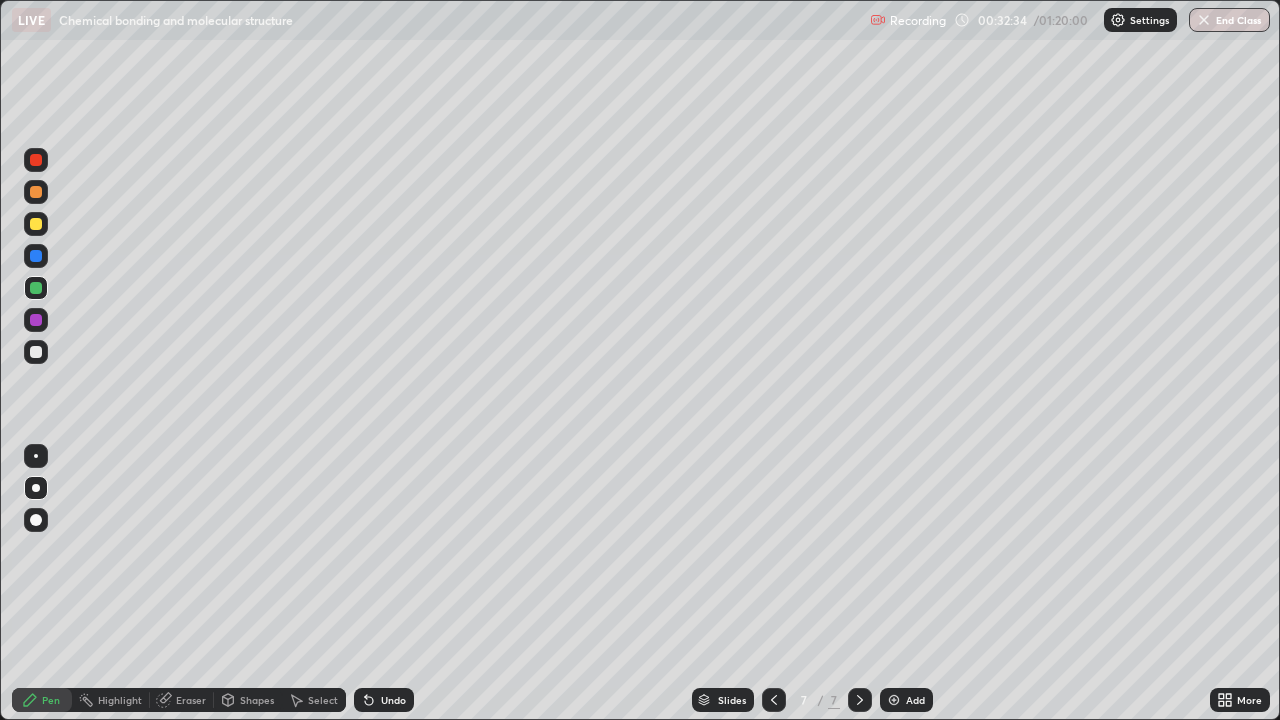click at bounding box center [36, 352] 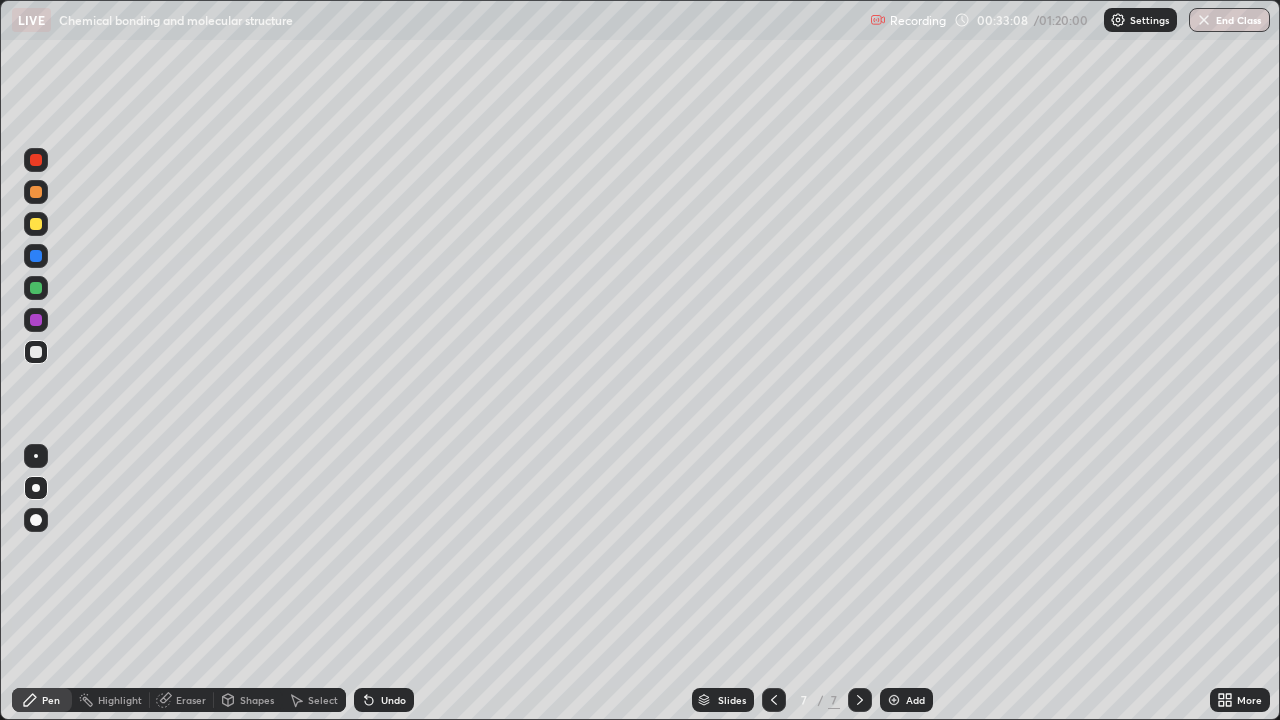 click at bounding box center [36, 224] 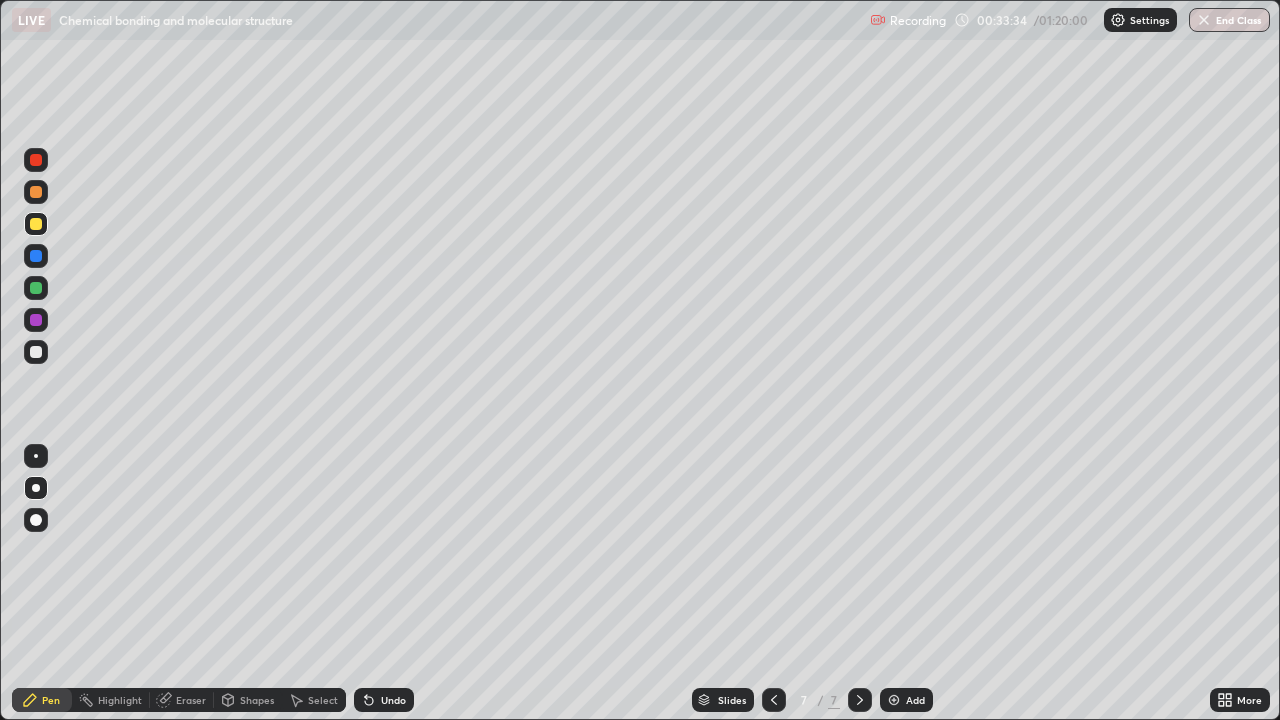 click at bounding box center [36, 352] 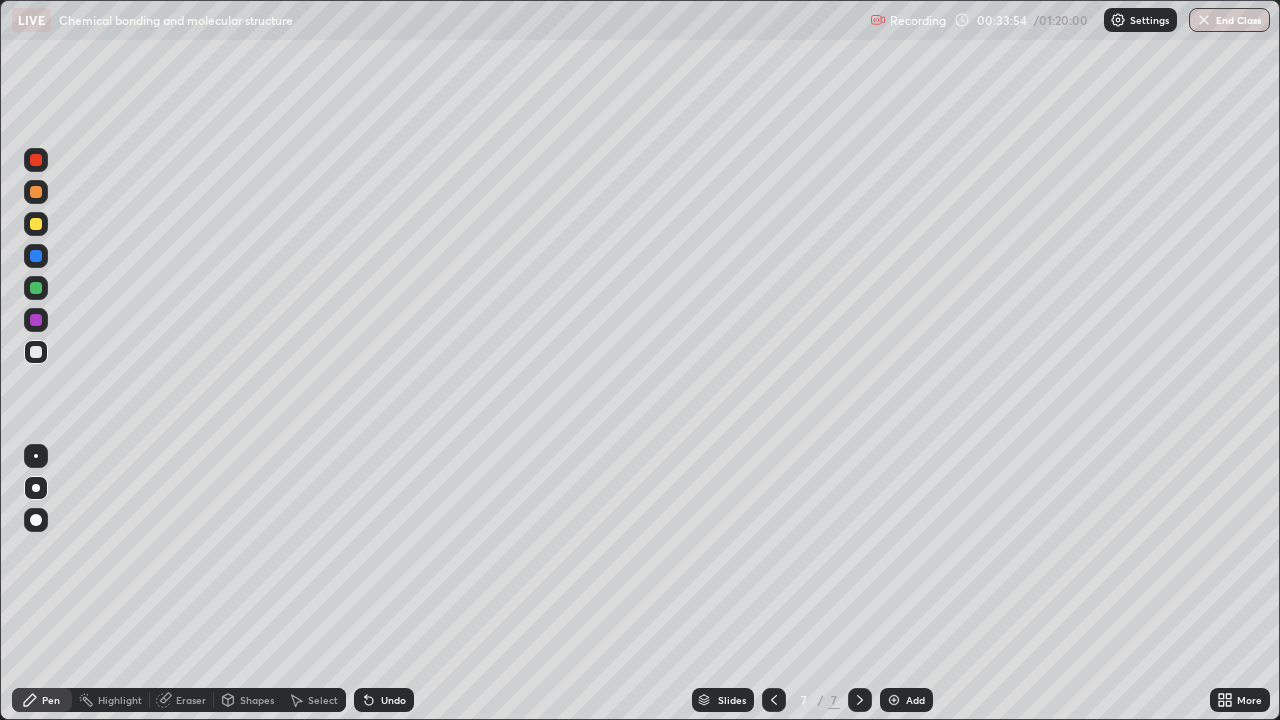 click on "Undo" at bounding box center [393, 700] 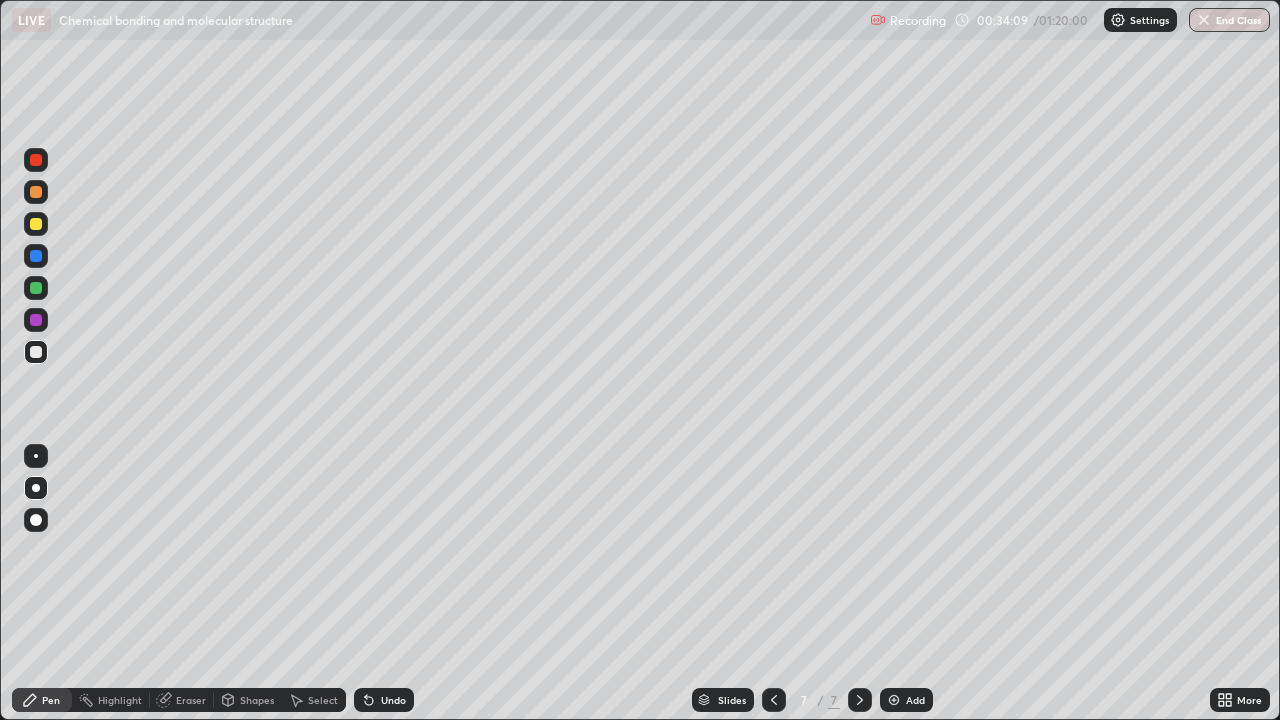 click at bounding box center [36, 224] 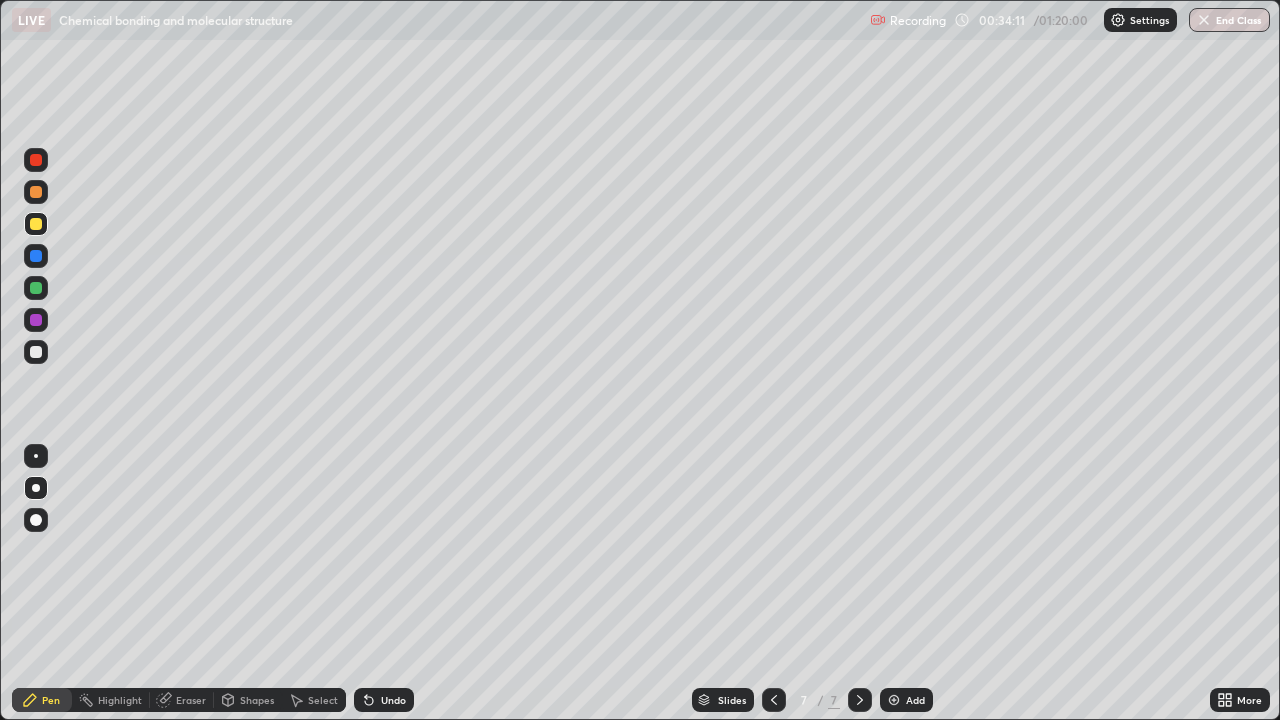 click at bounding box center (36, 192) 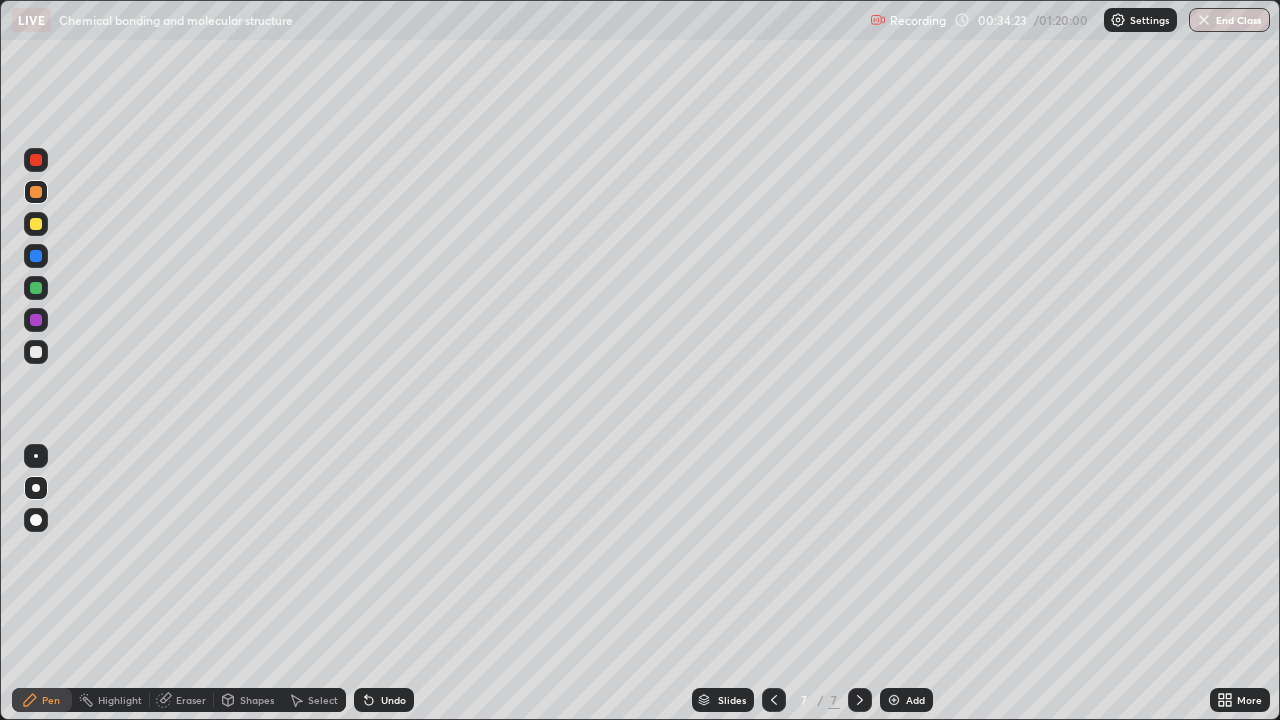 click on "Undo" at bounding box center (393, 700) 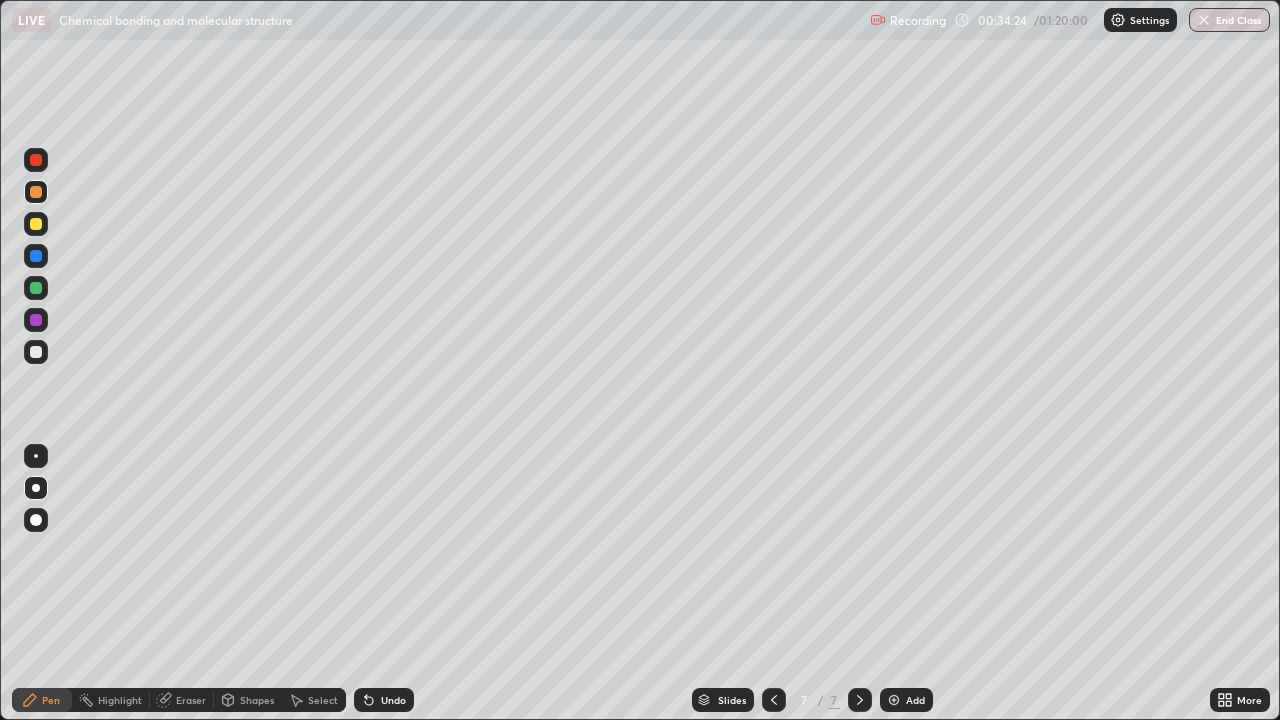click on "Undo" at bounding box center (393, 700) 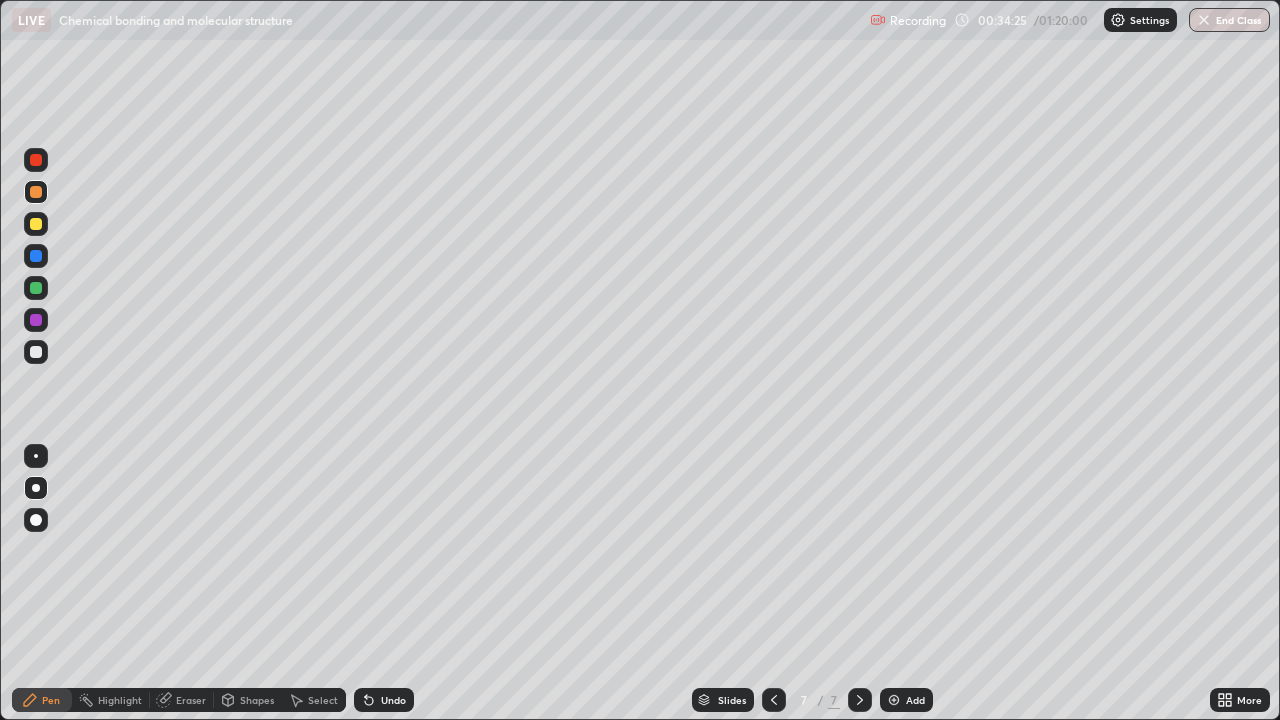 click on "Undo" at bounding box center (393, 700) 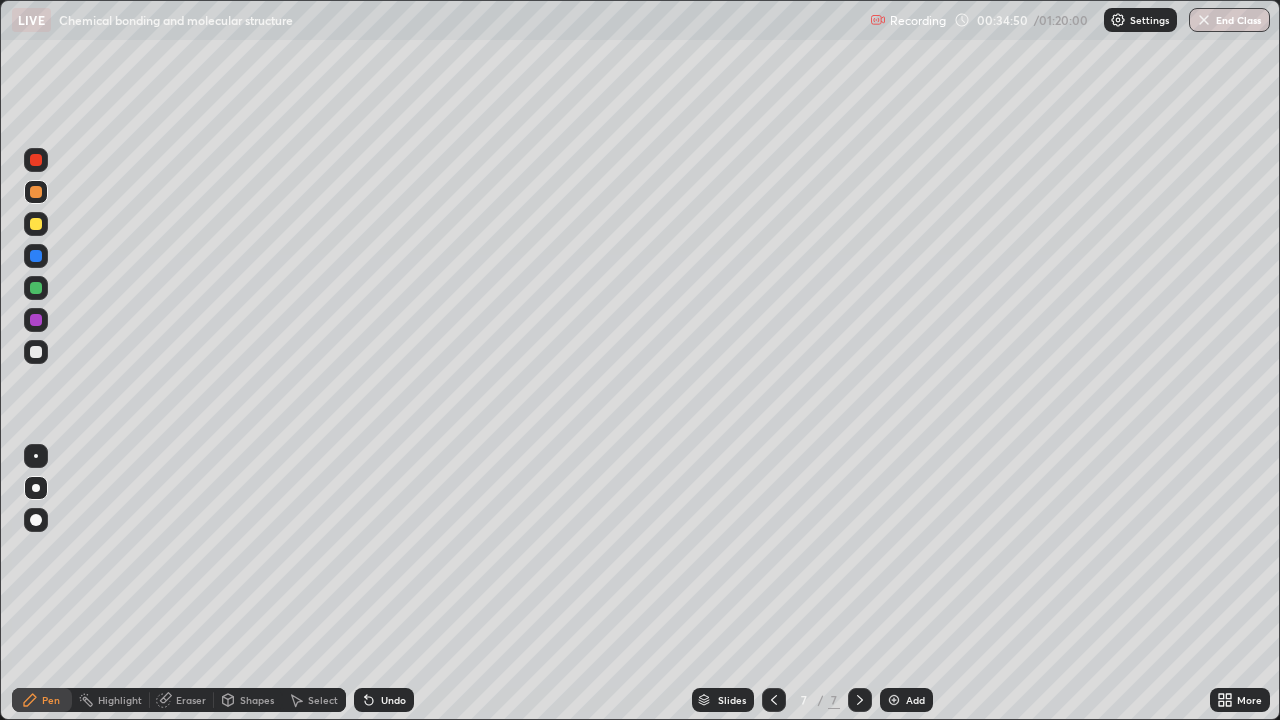 click at bounding box center [36, 352] 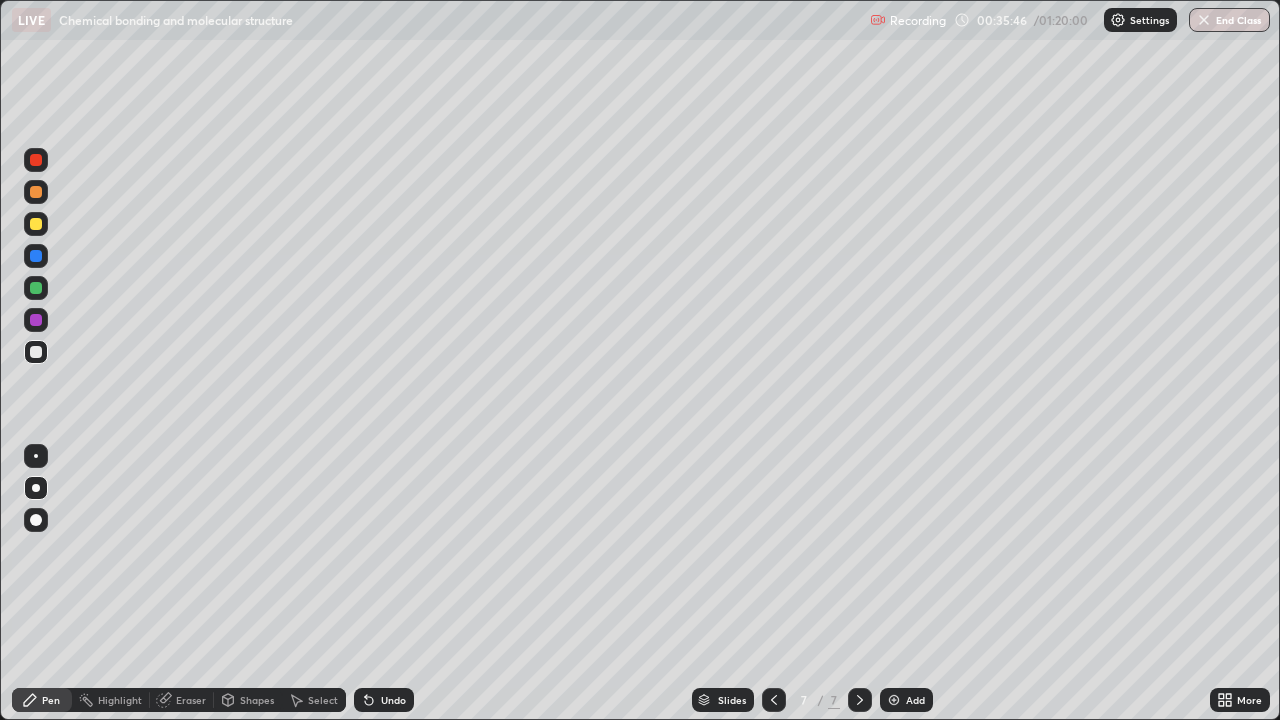 click on "Add" at bounding box center [906, 700] 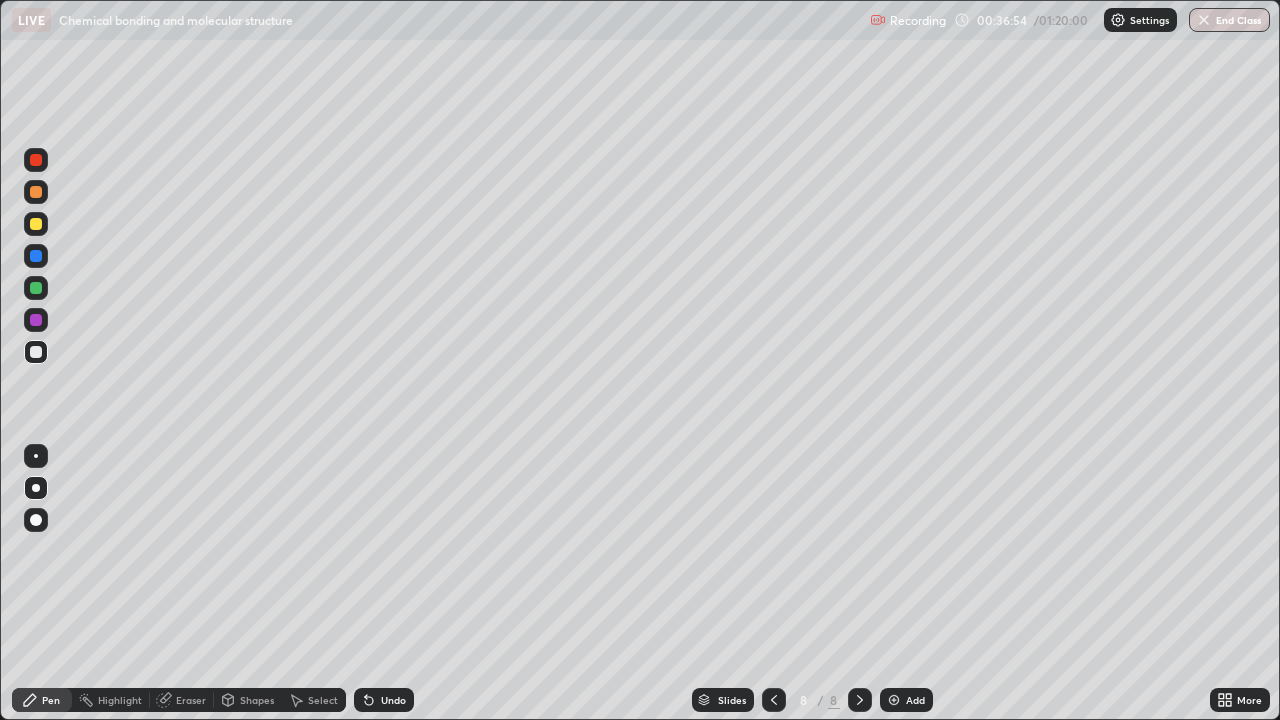 click at bounding box center [774, 700] 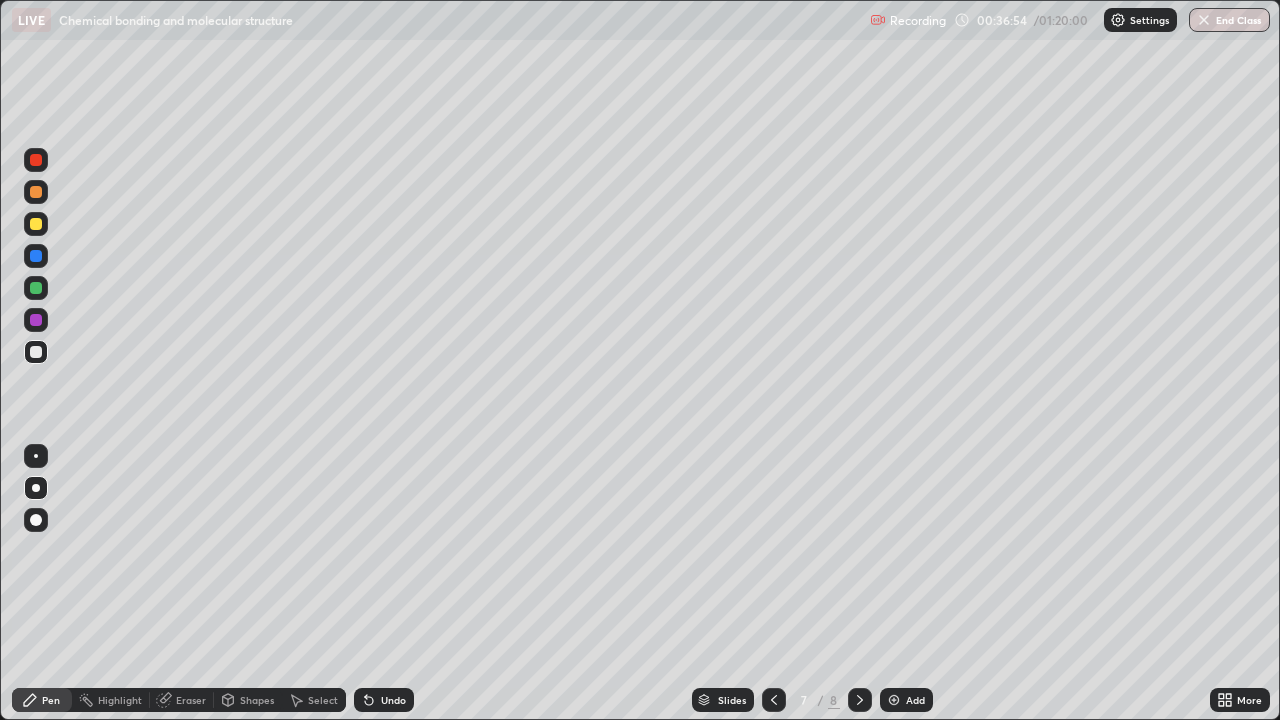 click 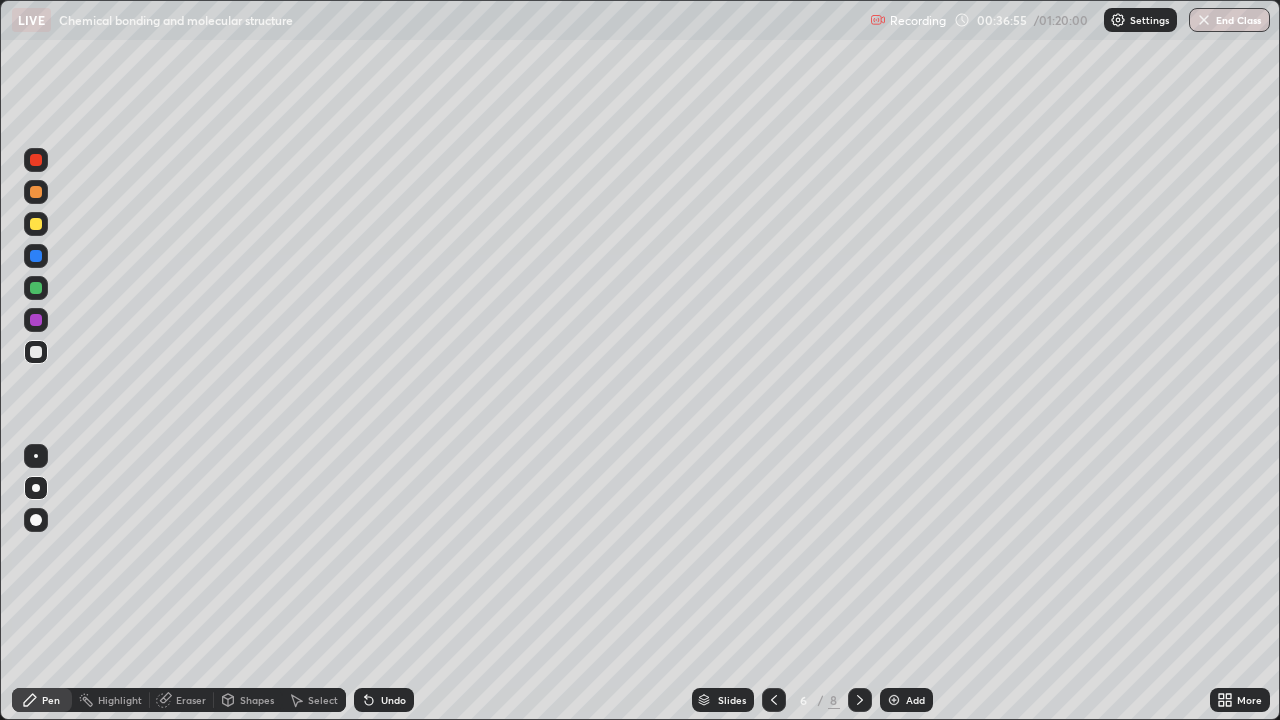click 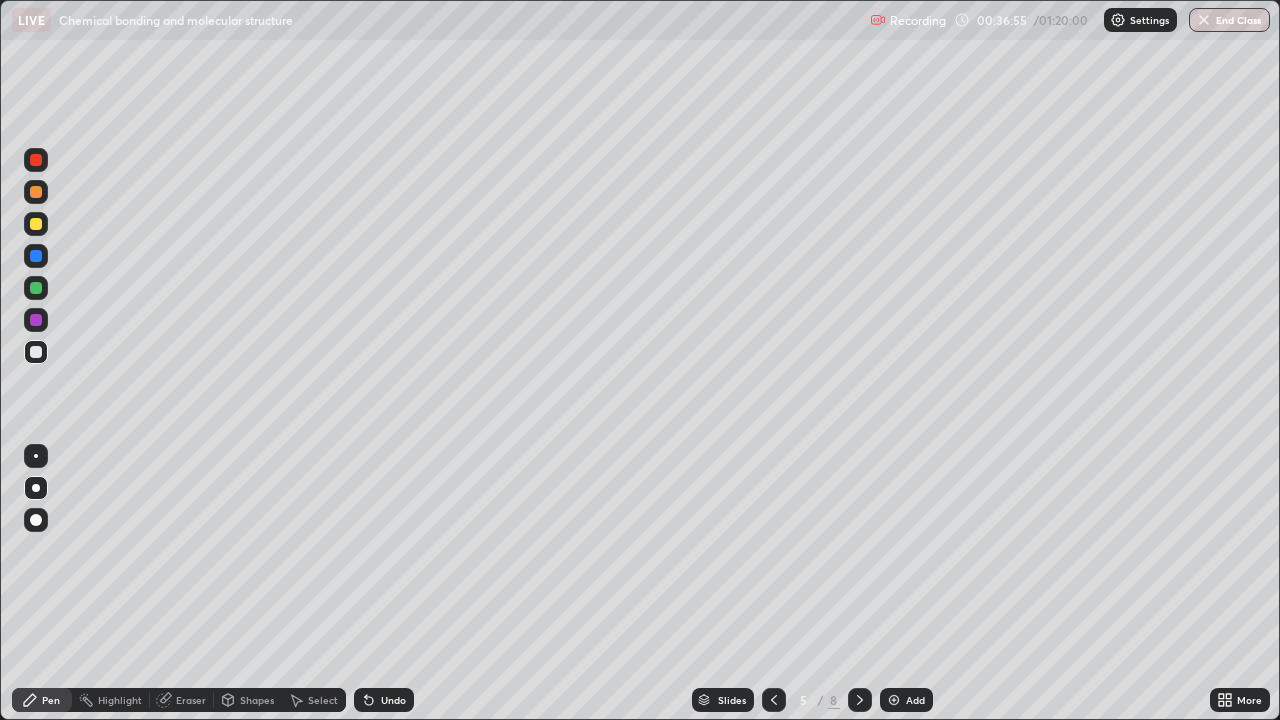 click 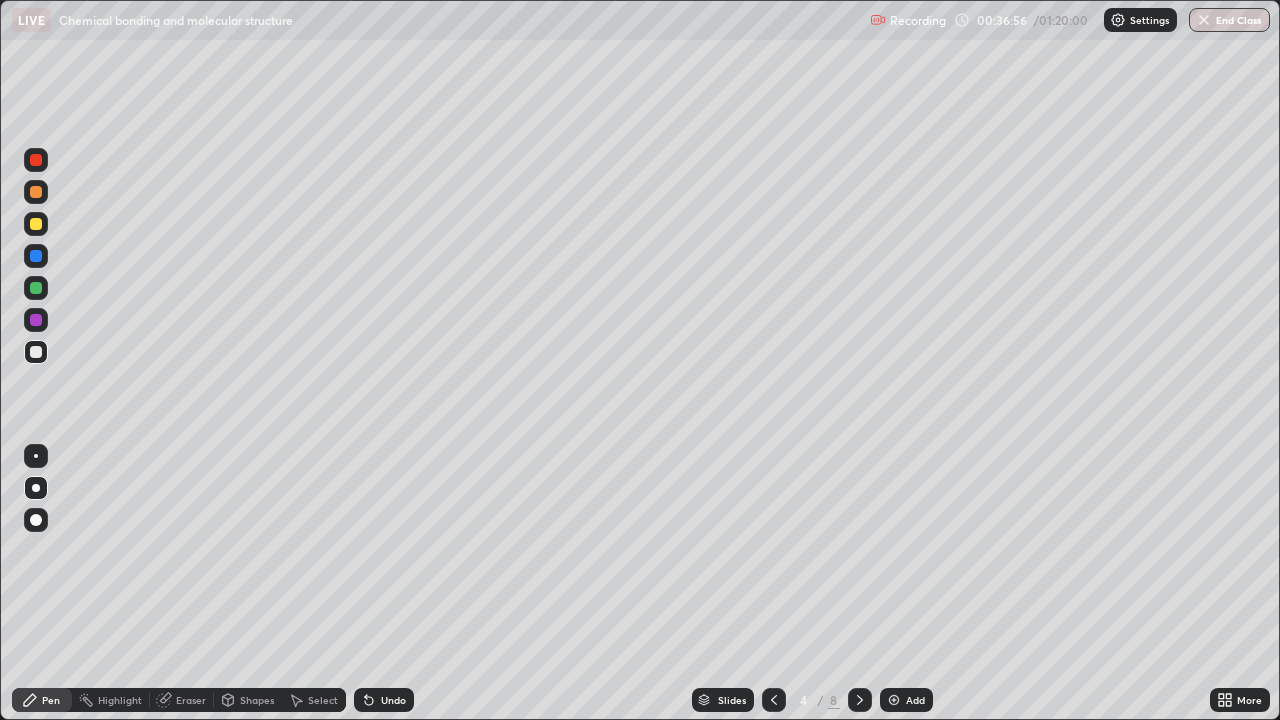 click 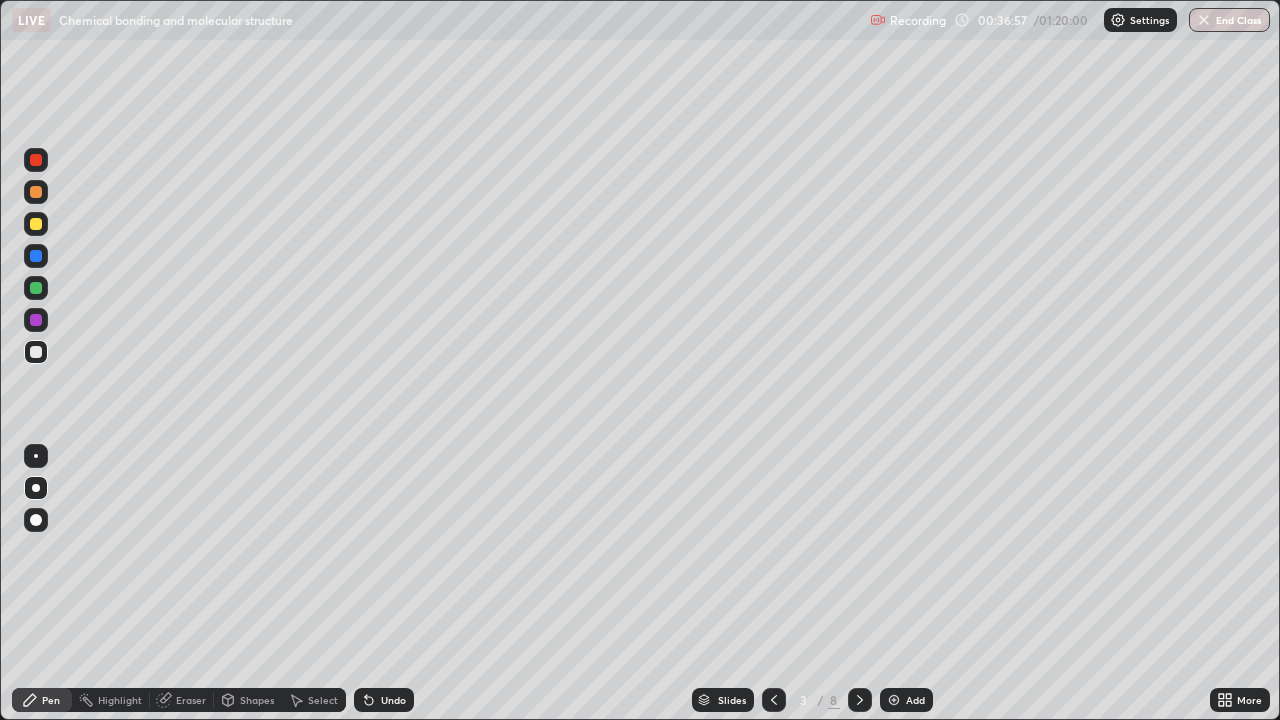 click 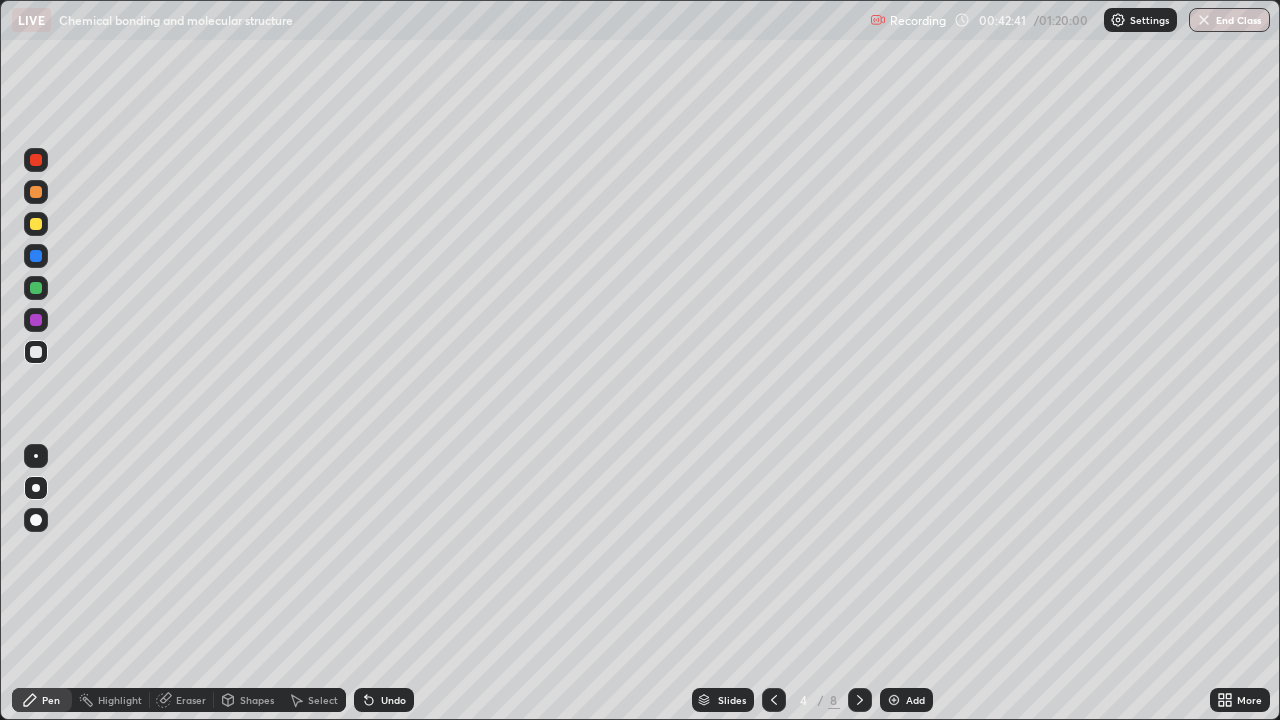 click 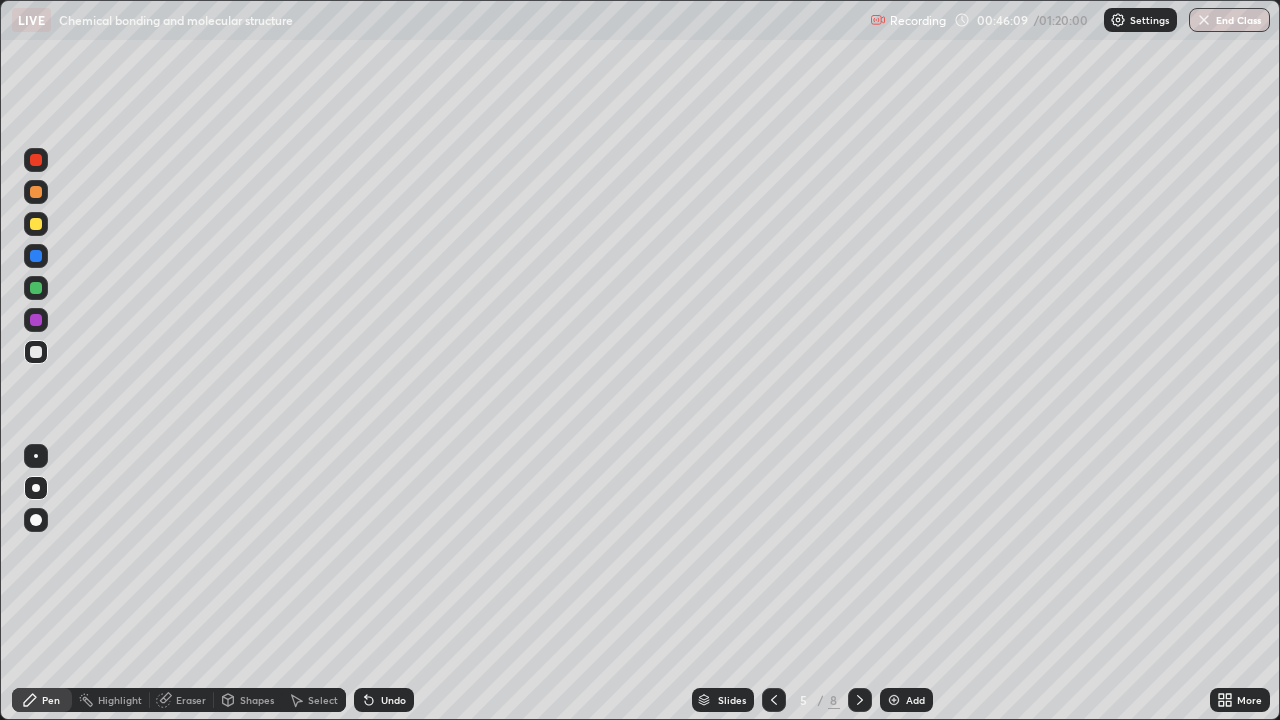 click 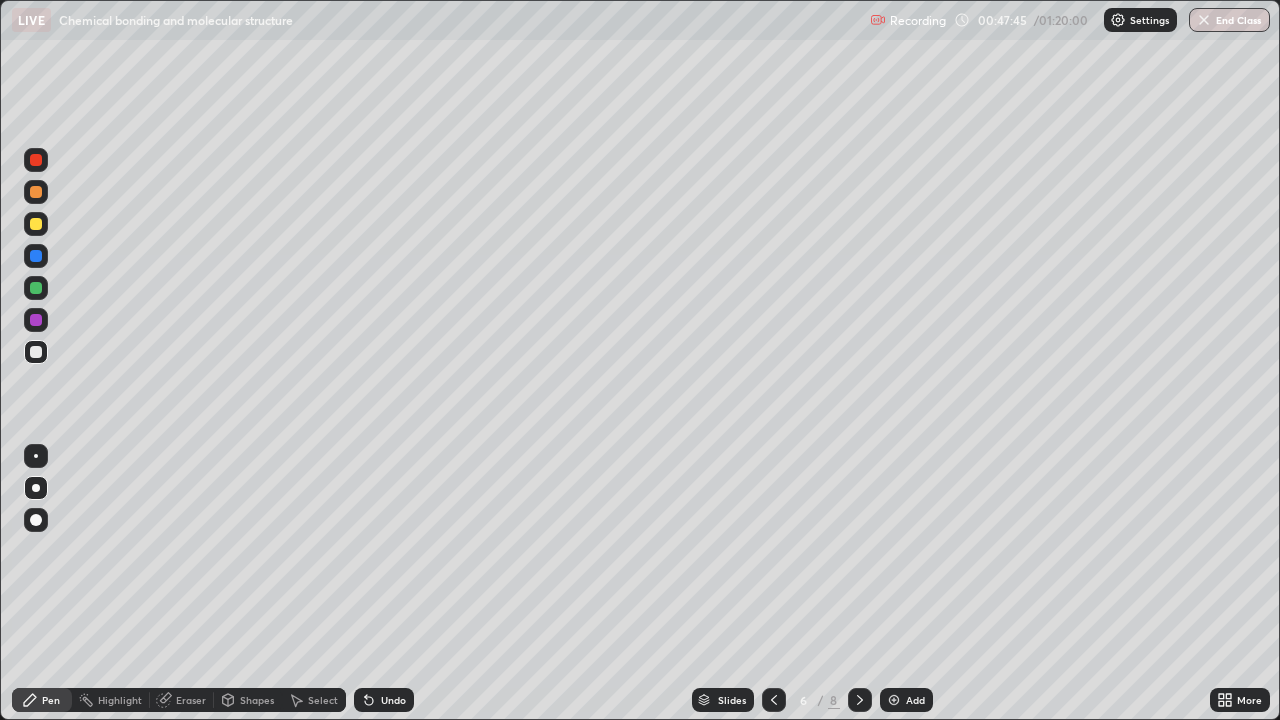 click at bounding box center [860, 700] 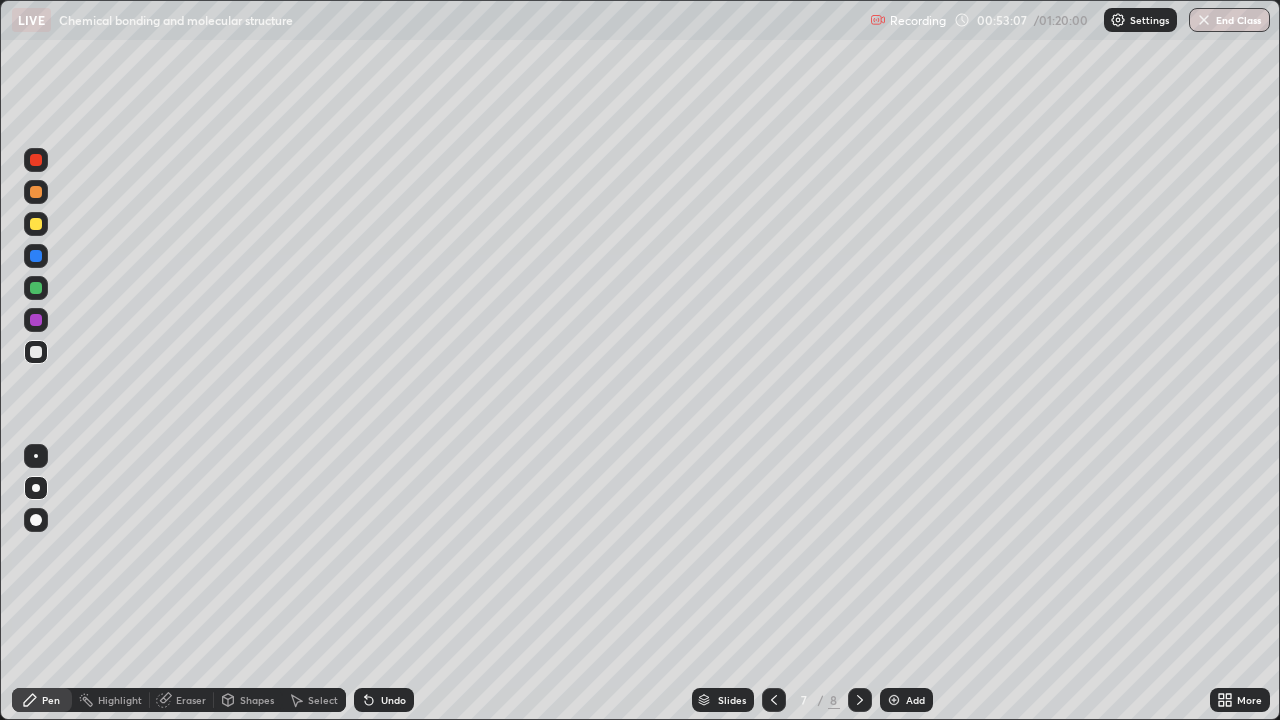 click at bounding box center (860, 700) 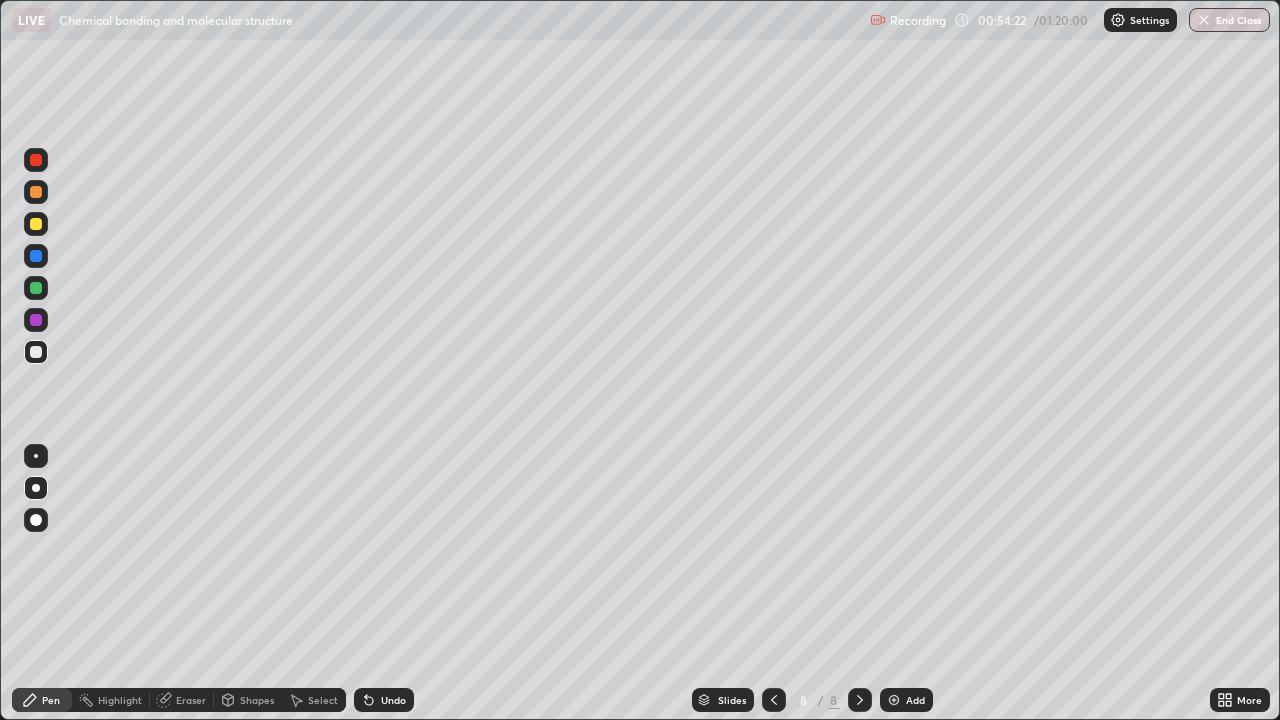 click on "Add" at bounding box center (915, 700) 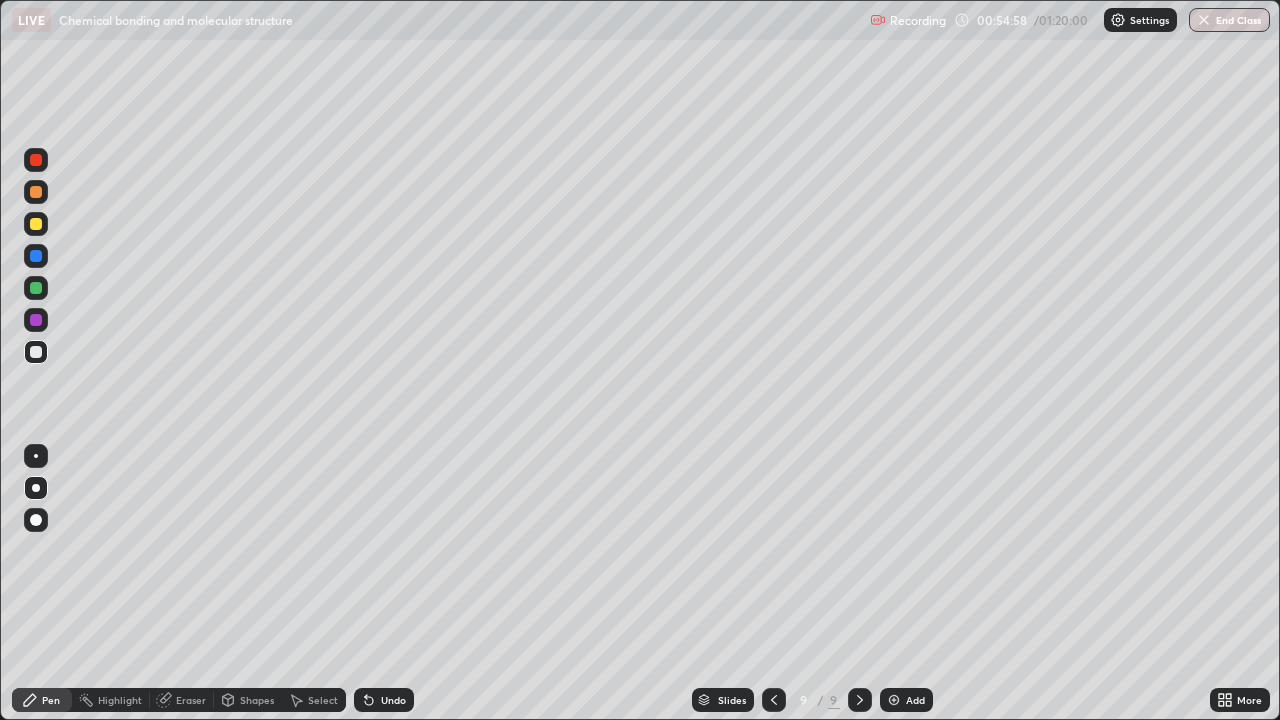 click at bounding box center (36, 224) 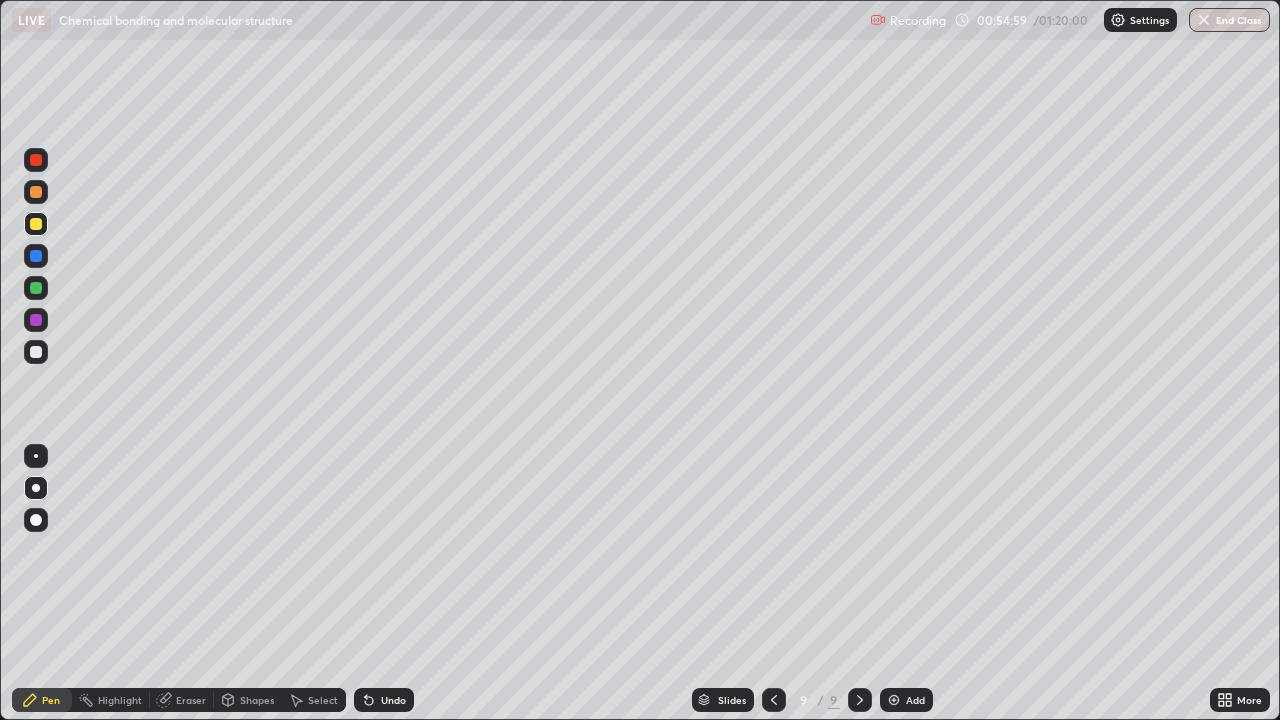 click at bounding box center (36, 520) 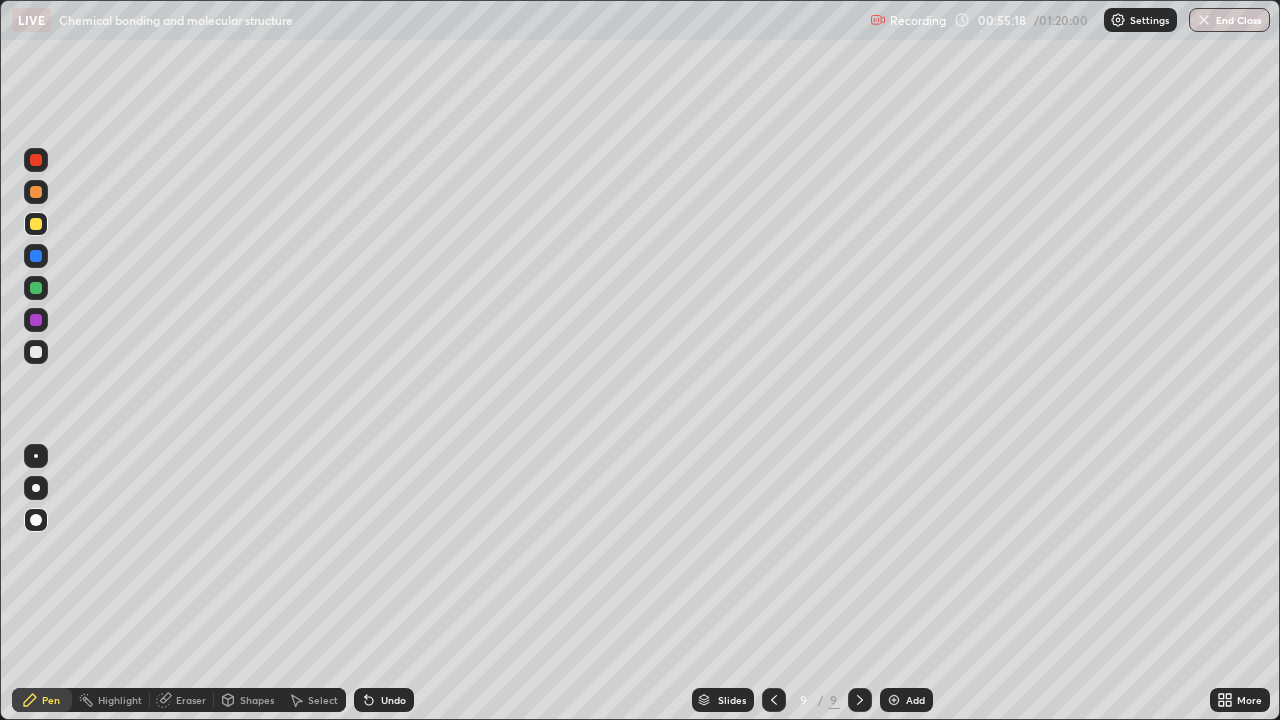 click at bounding box center [36, 488] 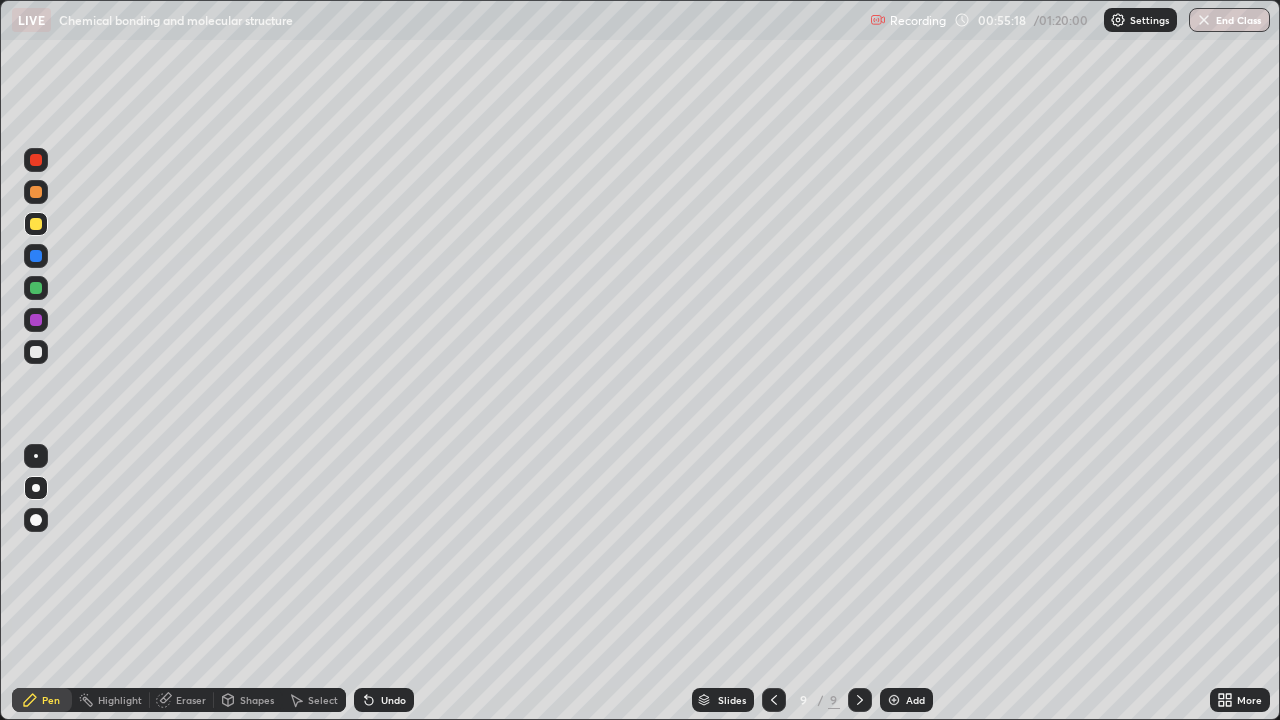 click at bounding box center [36, 352] 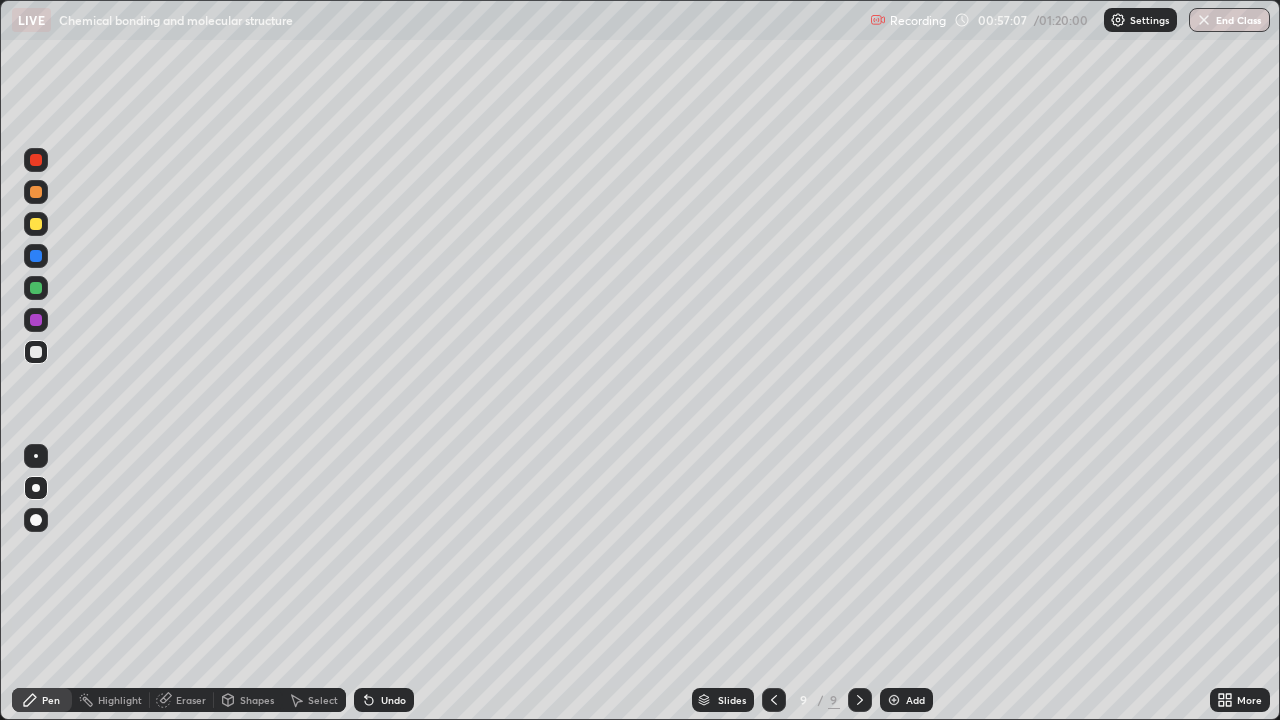 click on "Undo" at bounding box center [393, 700] 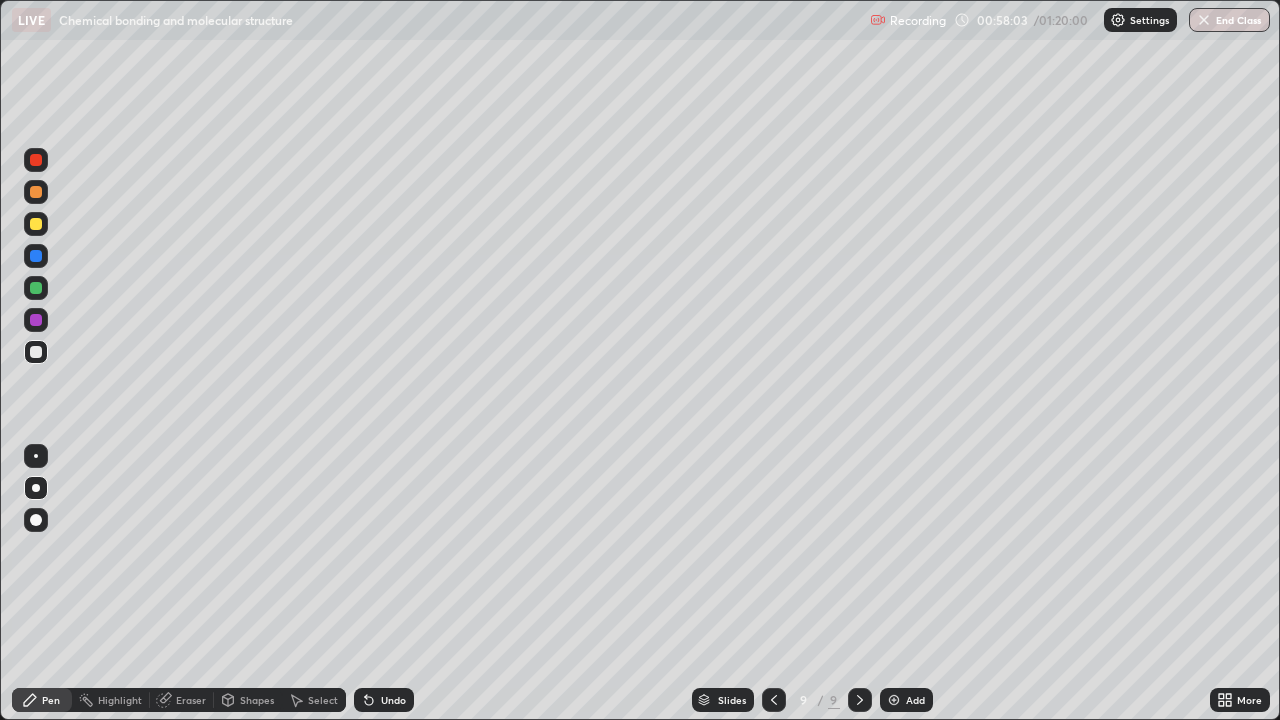 click on "Undo" at bounding box center (393, 700) 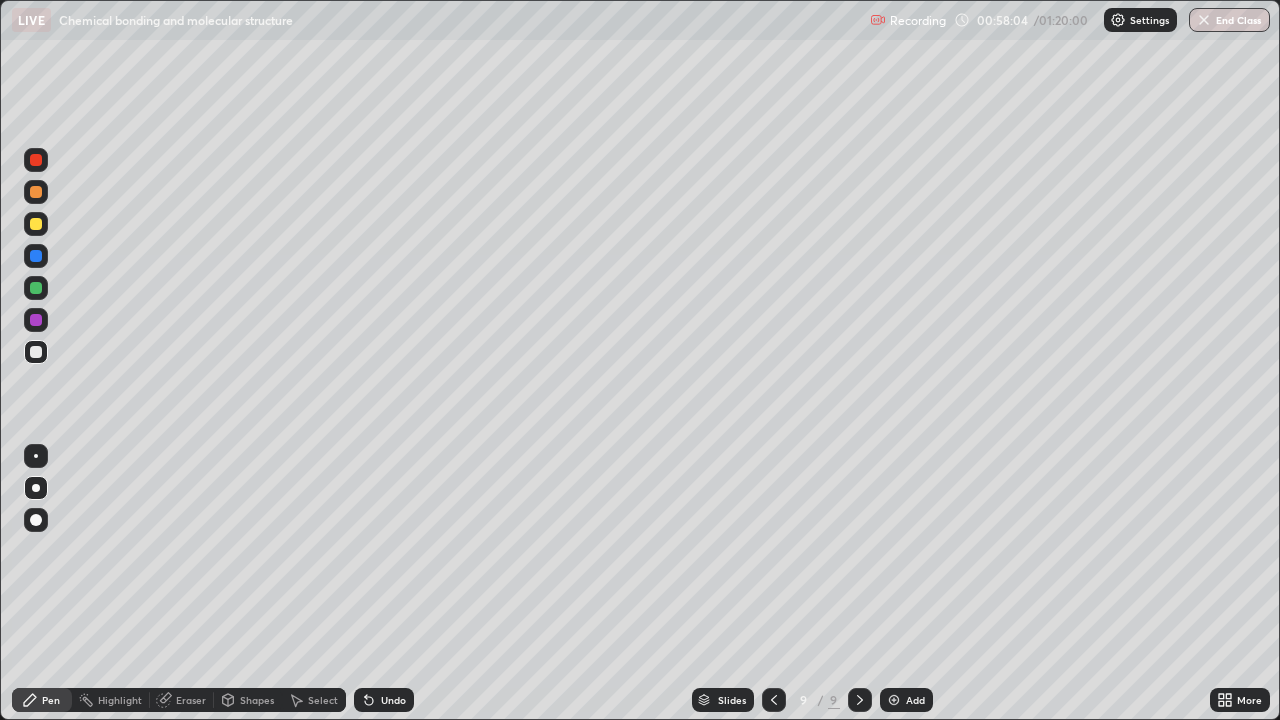 click on "Undo" at bounding box center (384, 700) 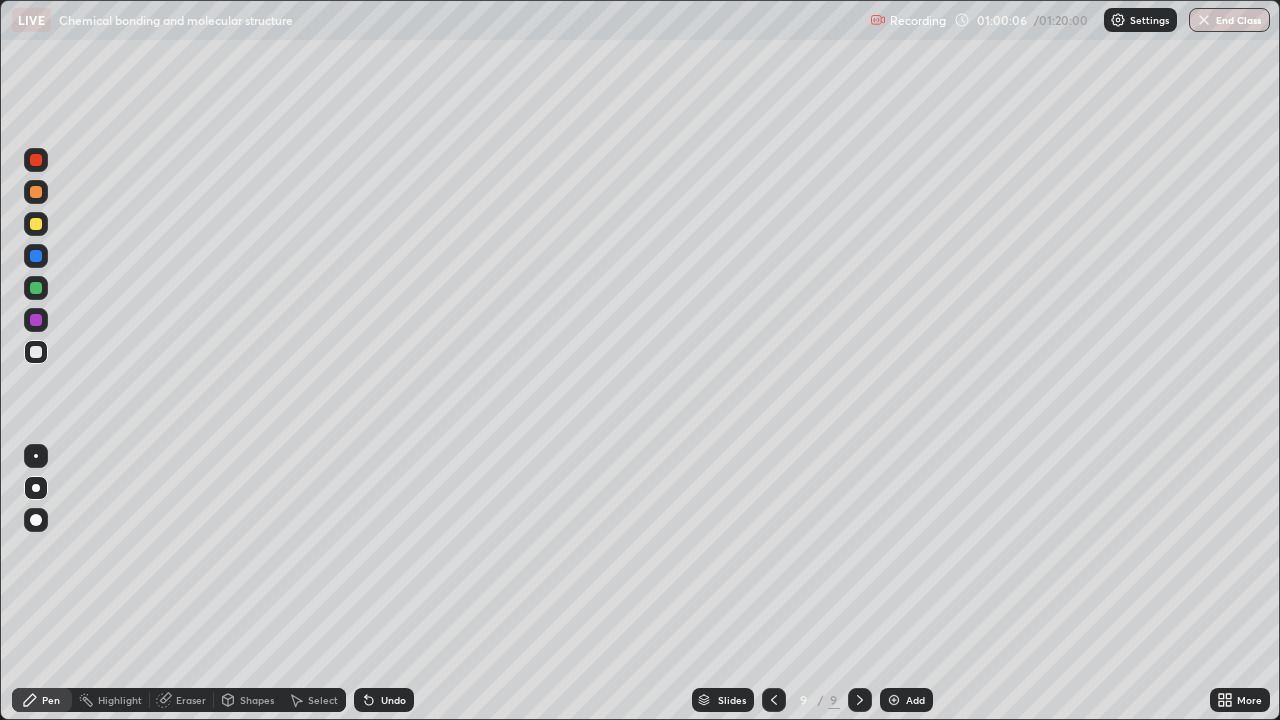 click on "Add" at bounding box center (915, 700) 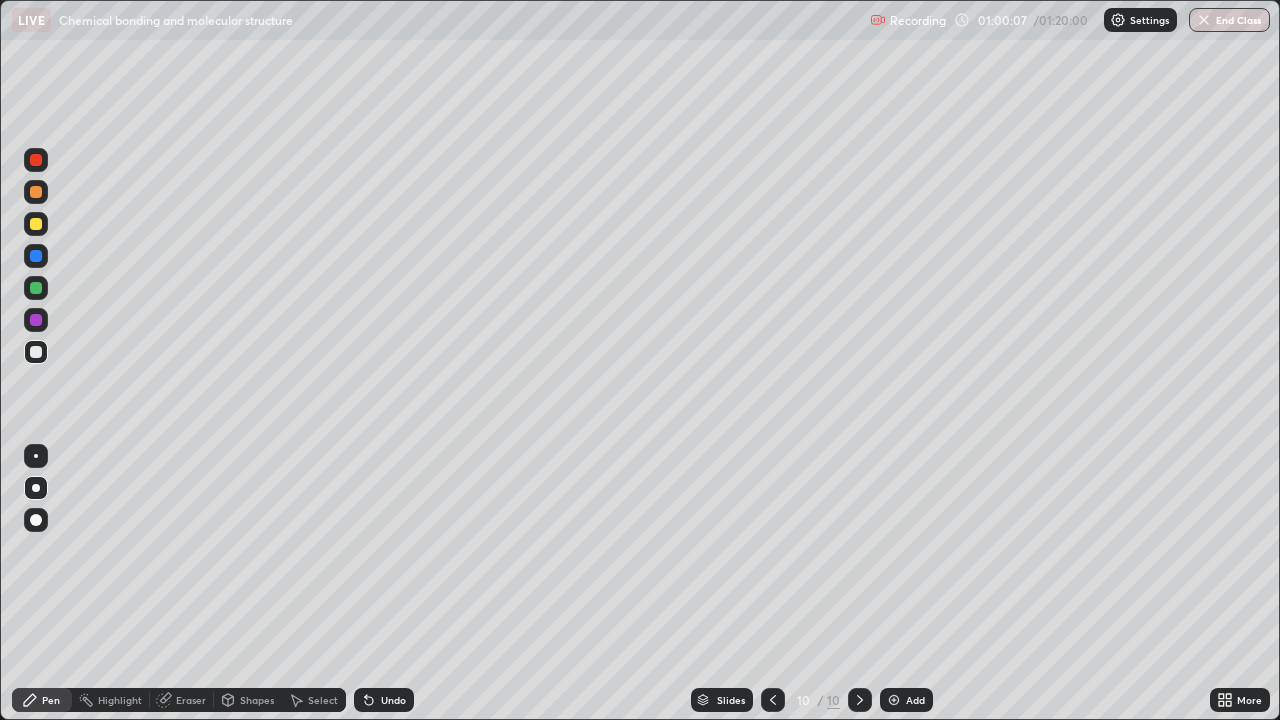 click at bounding box center (36, 224) 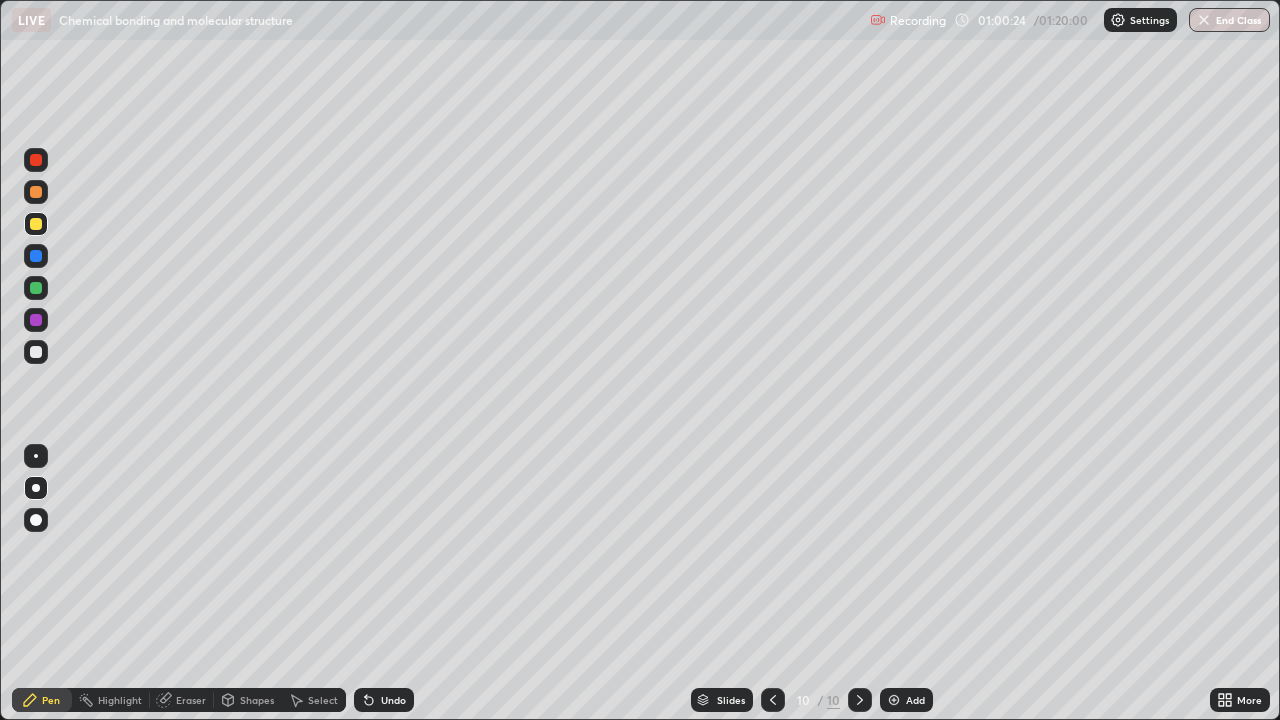 click at bounding box center [36, 352] 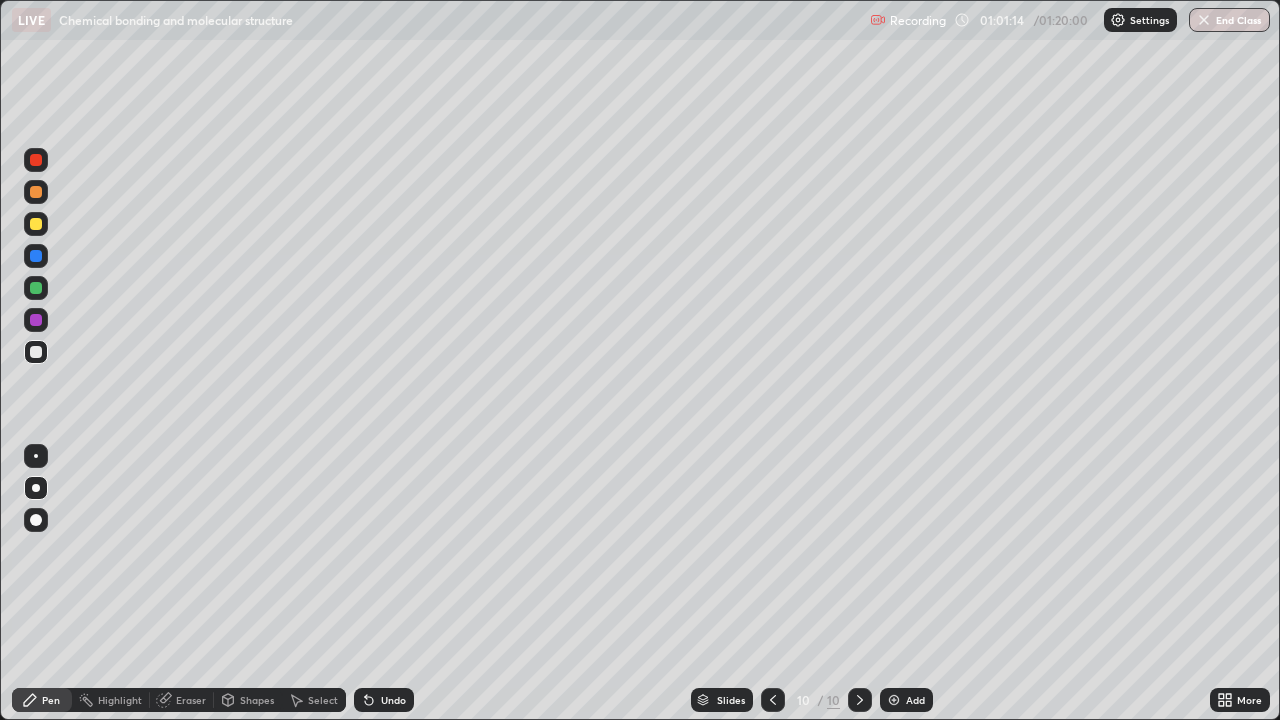 click at bounding box center [36, 288] 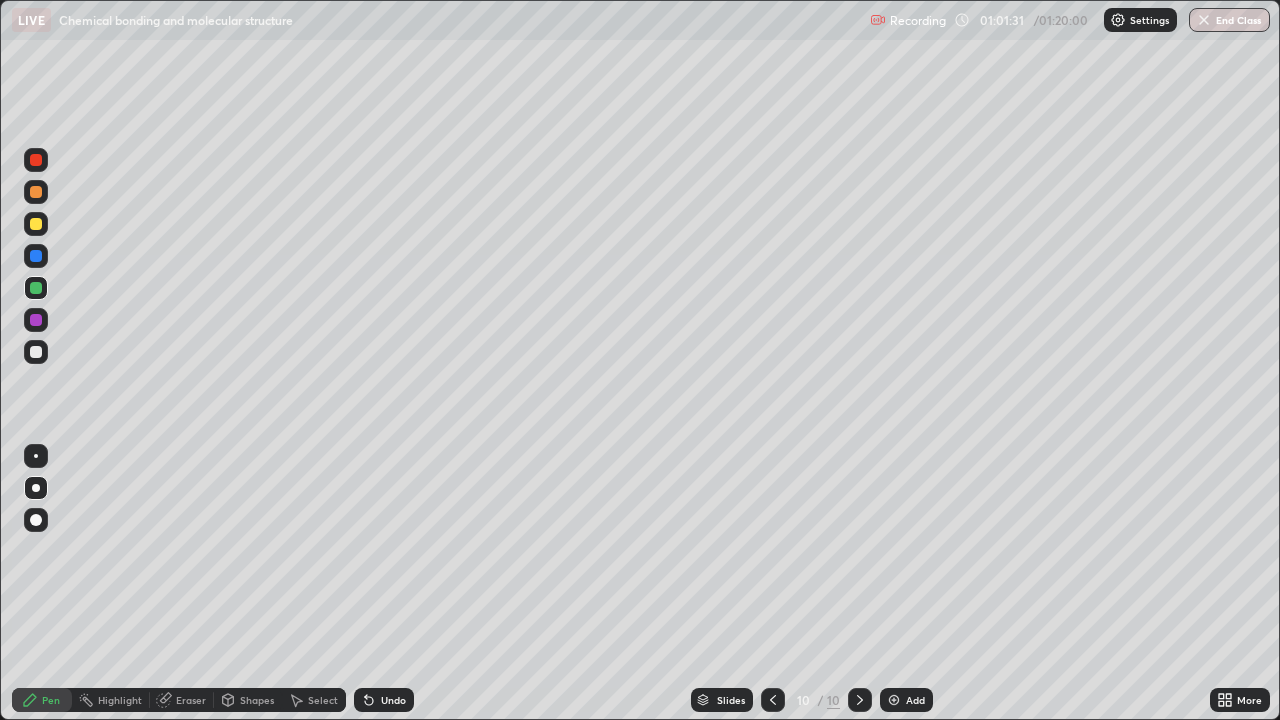 click at bounding box center (36, 352) 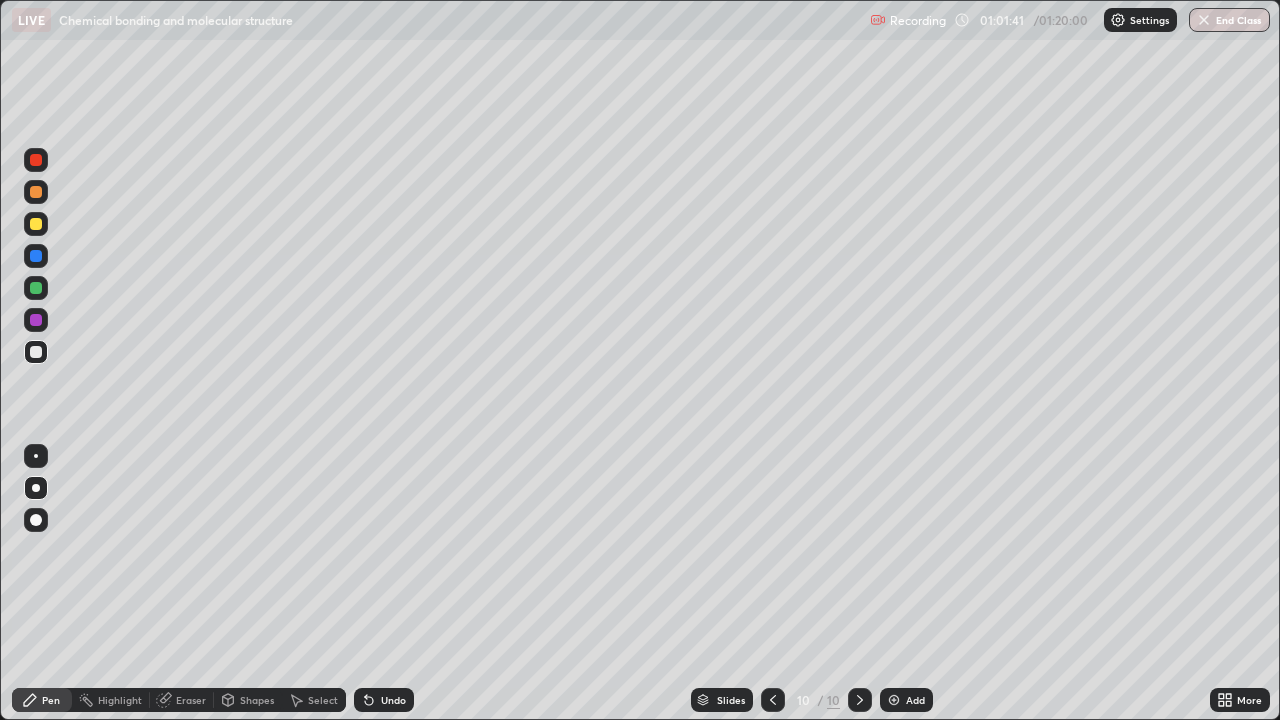 click at bounding box center (36, 192) 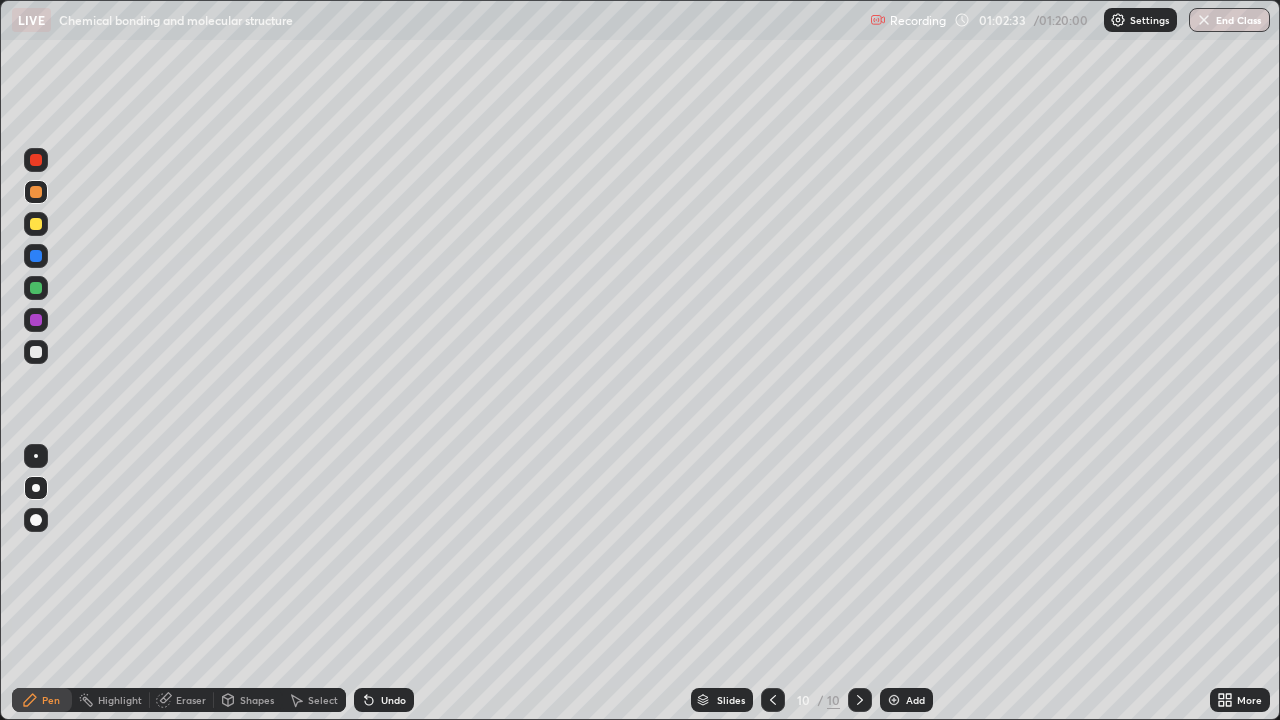 click at bounding box center (36, 288) 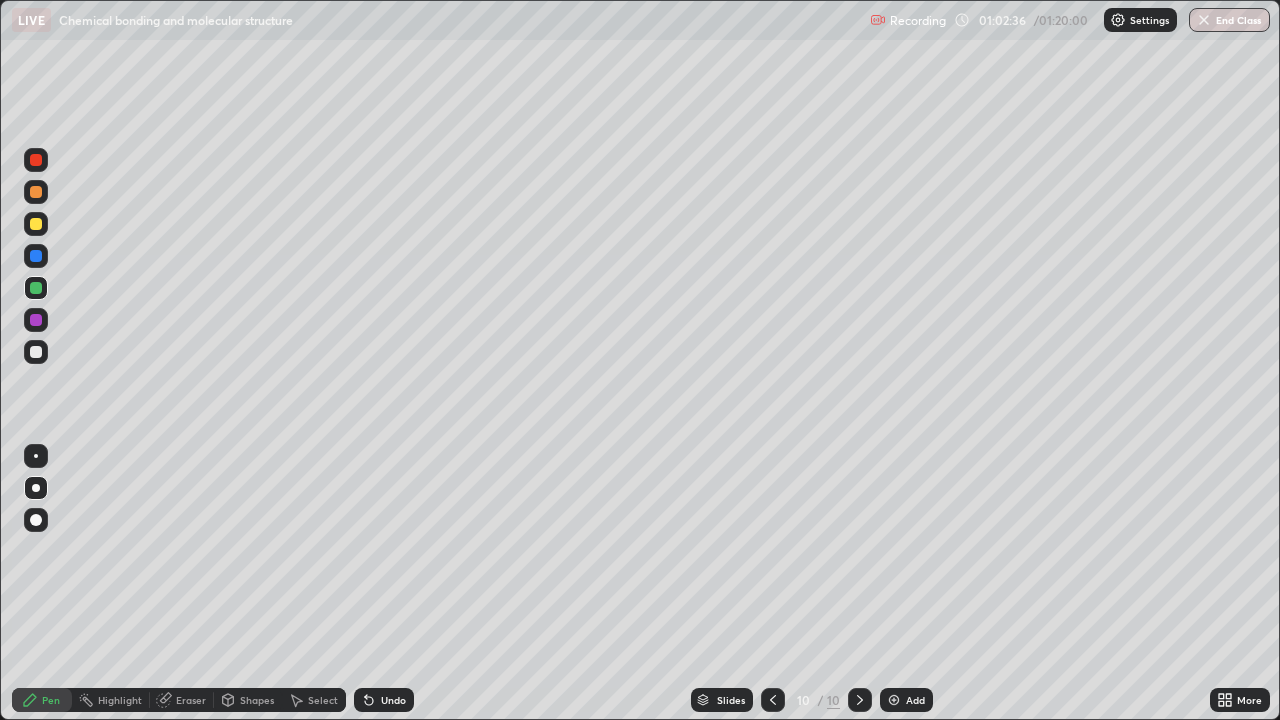click at bounding box center (36, 256) 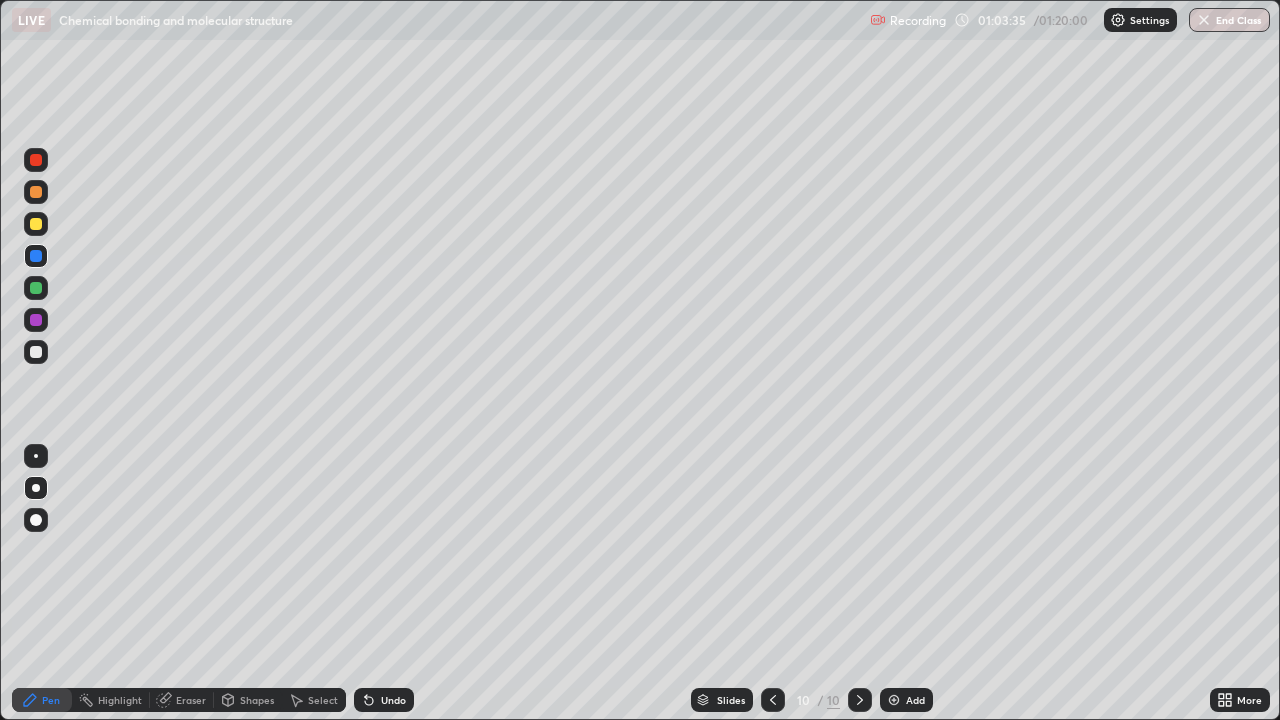 click at bounding box center (36, 352) 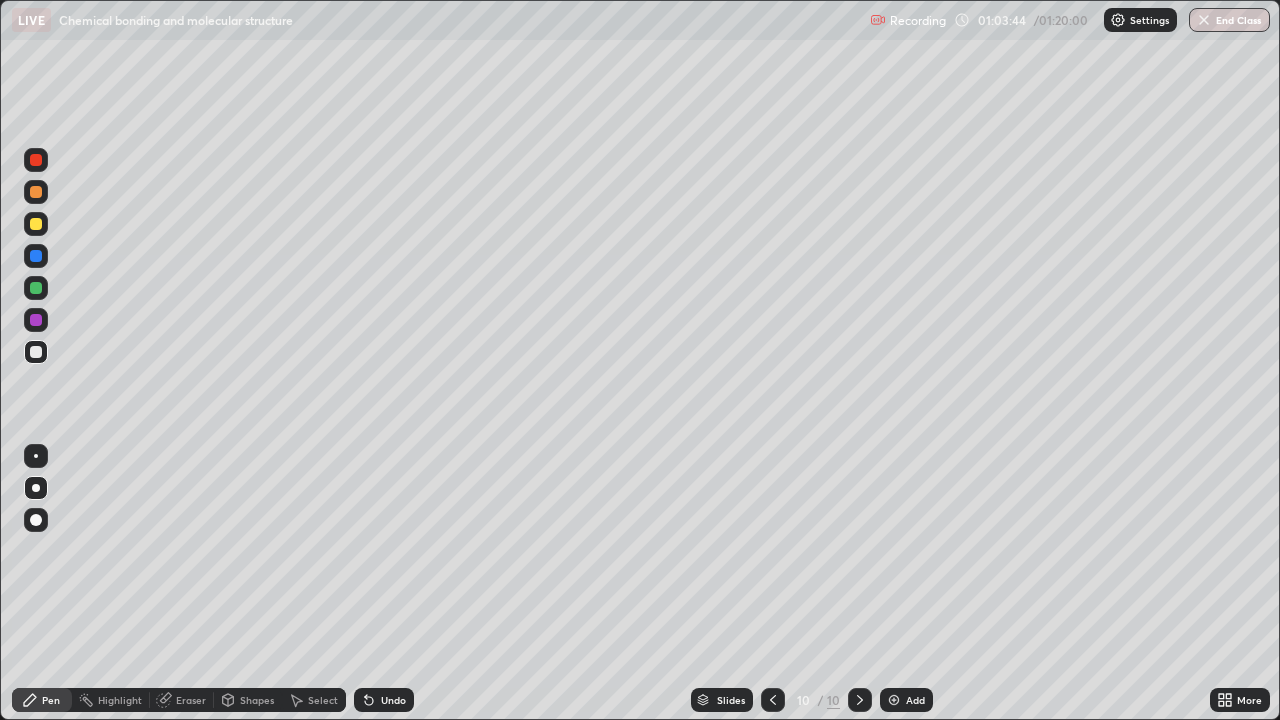 click at bounding box center (36, 224) 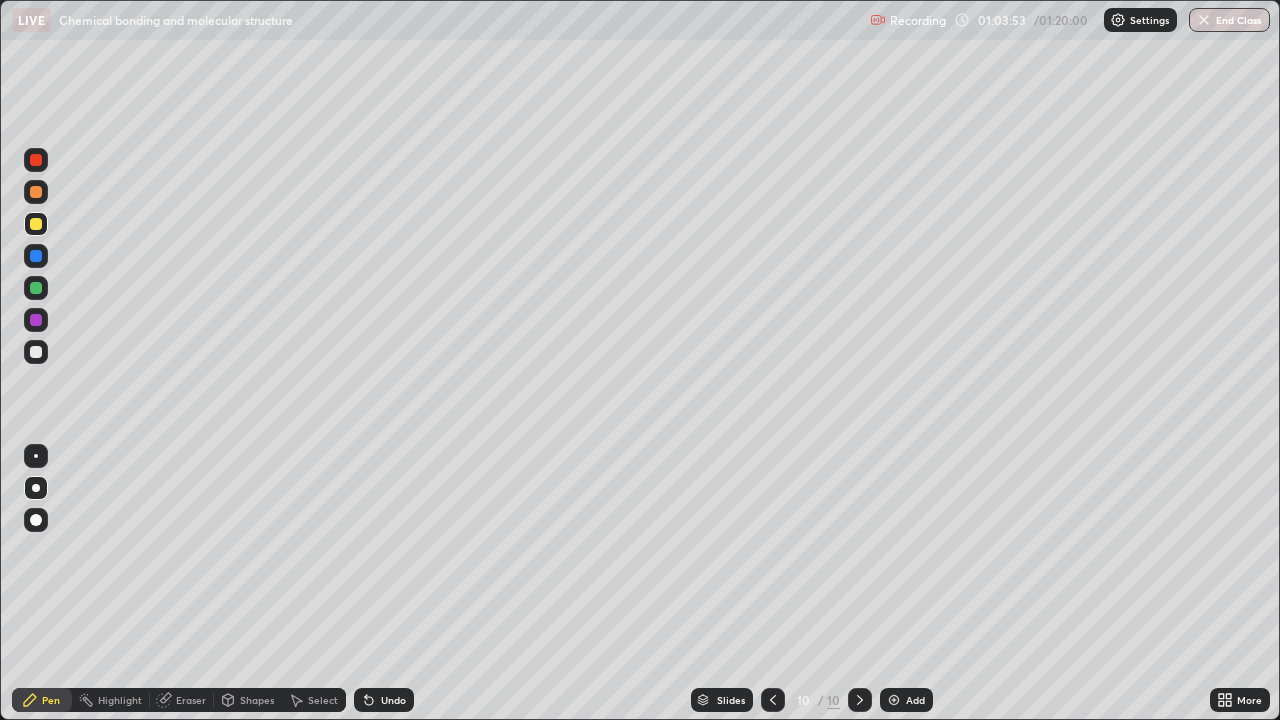 click on "Undo" at bounding box center [384, 700] 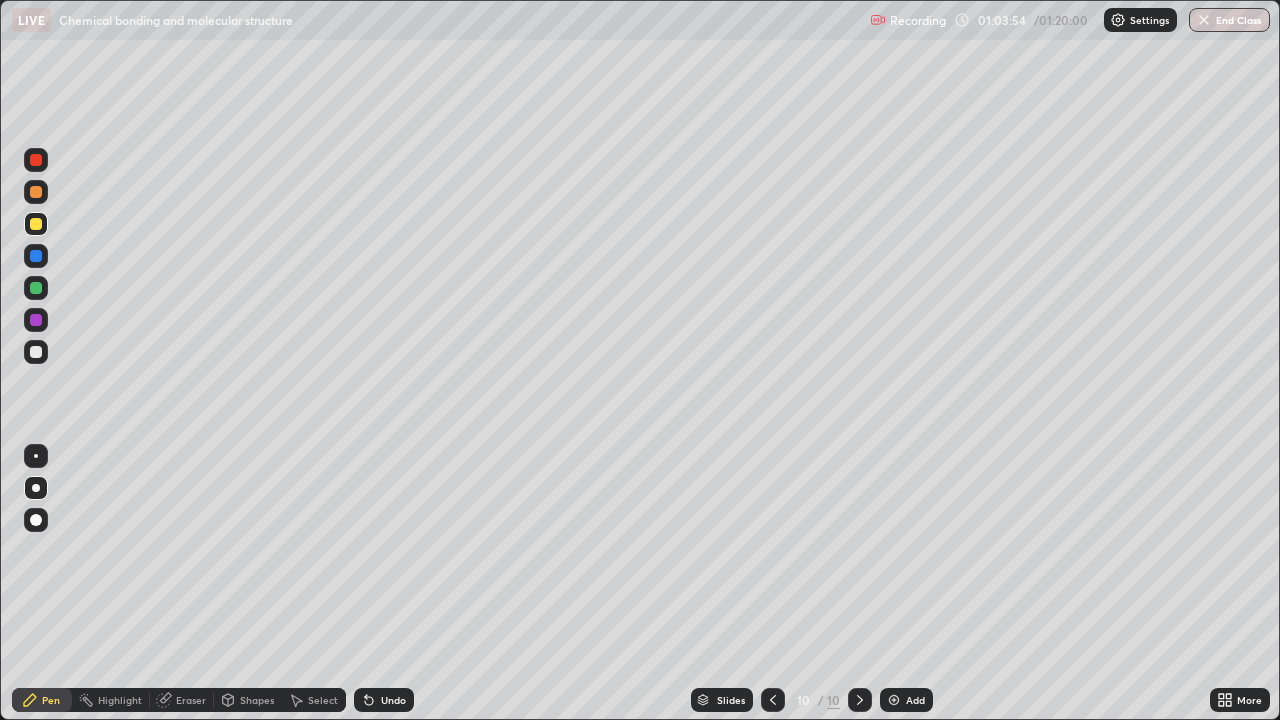 click on "Undo" at bounding box center (393, 700) 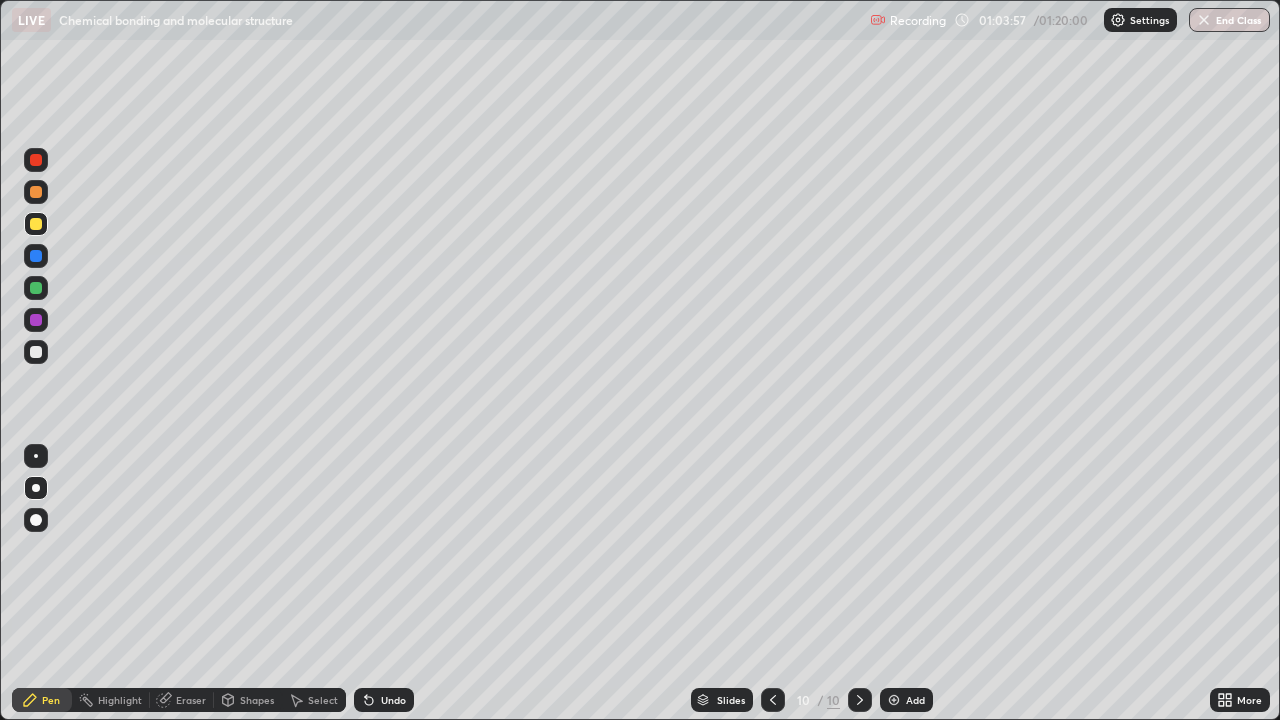 click on "Eraser" at bounding box center [191, 700] 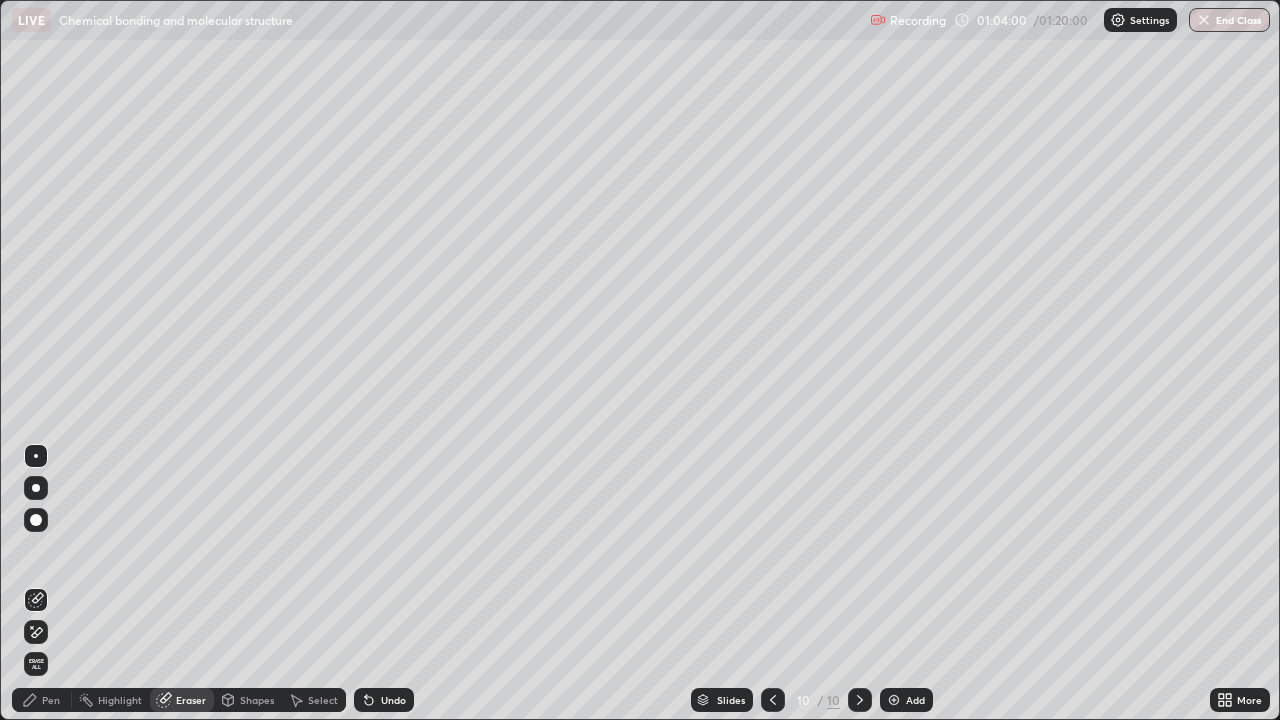 click on "Pen" at bounding box center (51, 700) 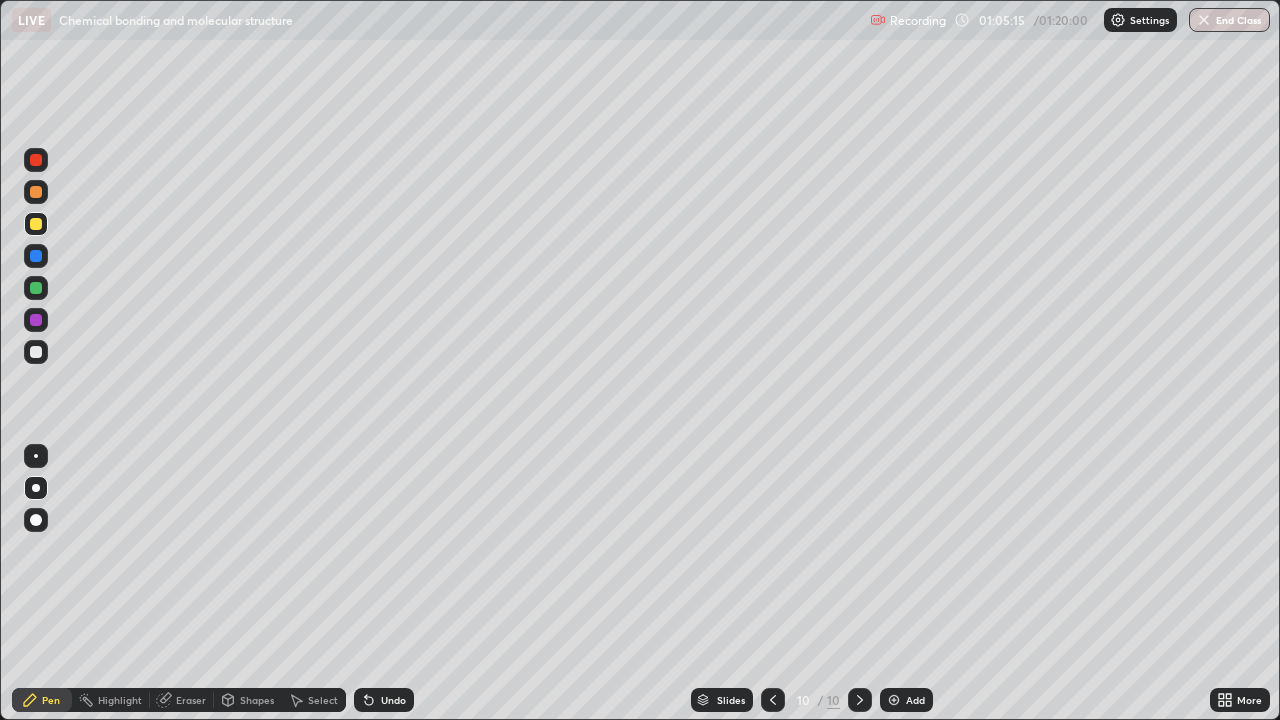 click at bounding box center (36, 160) 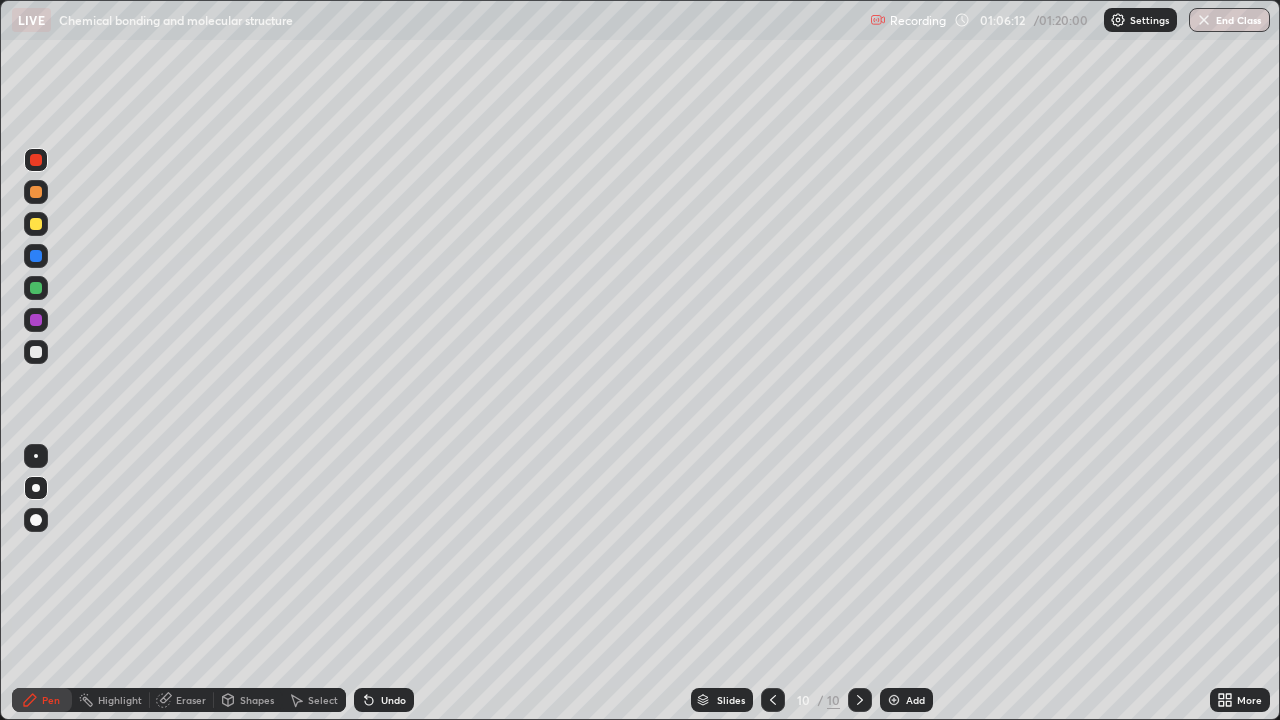 click on "Add" at bounding box center (915, 700) 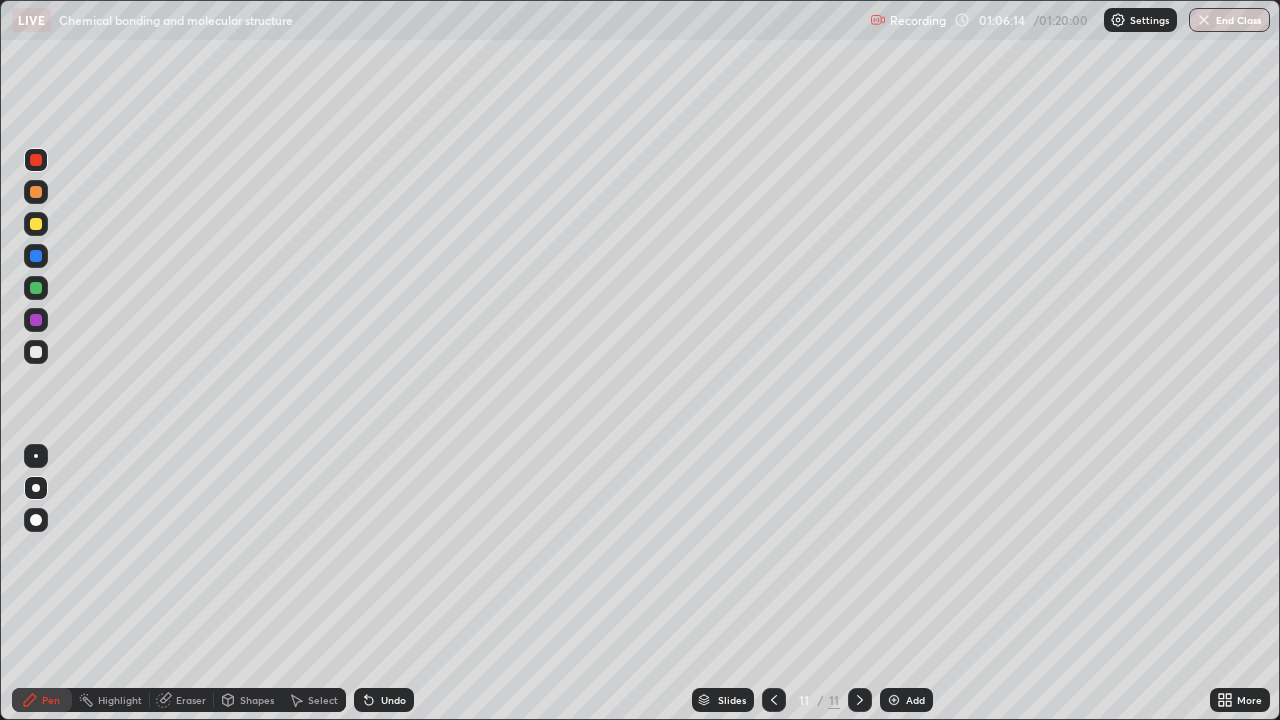 click at bounding box center [36, 224] 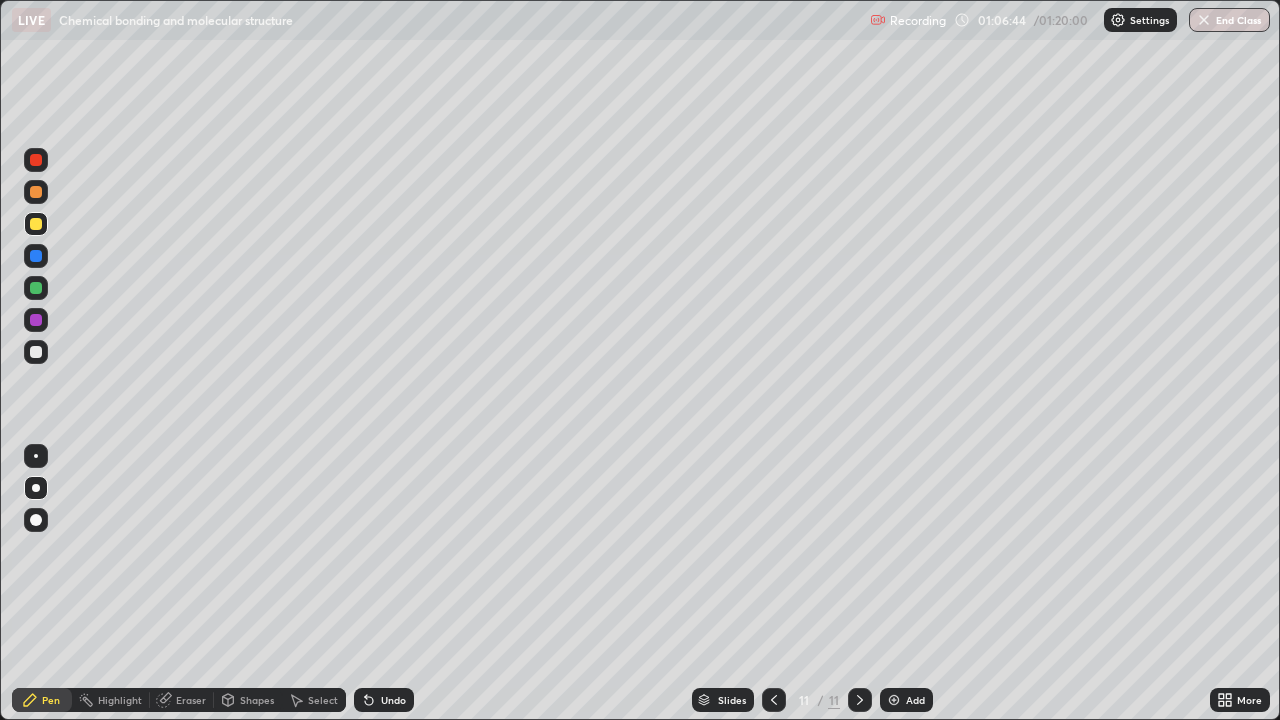 click 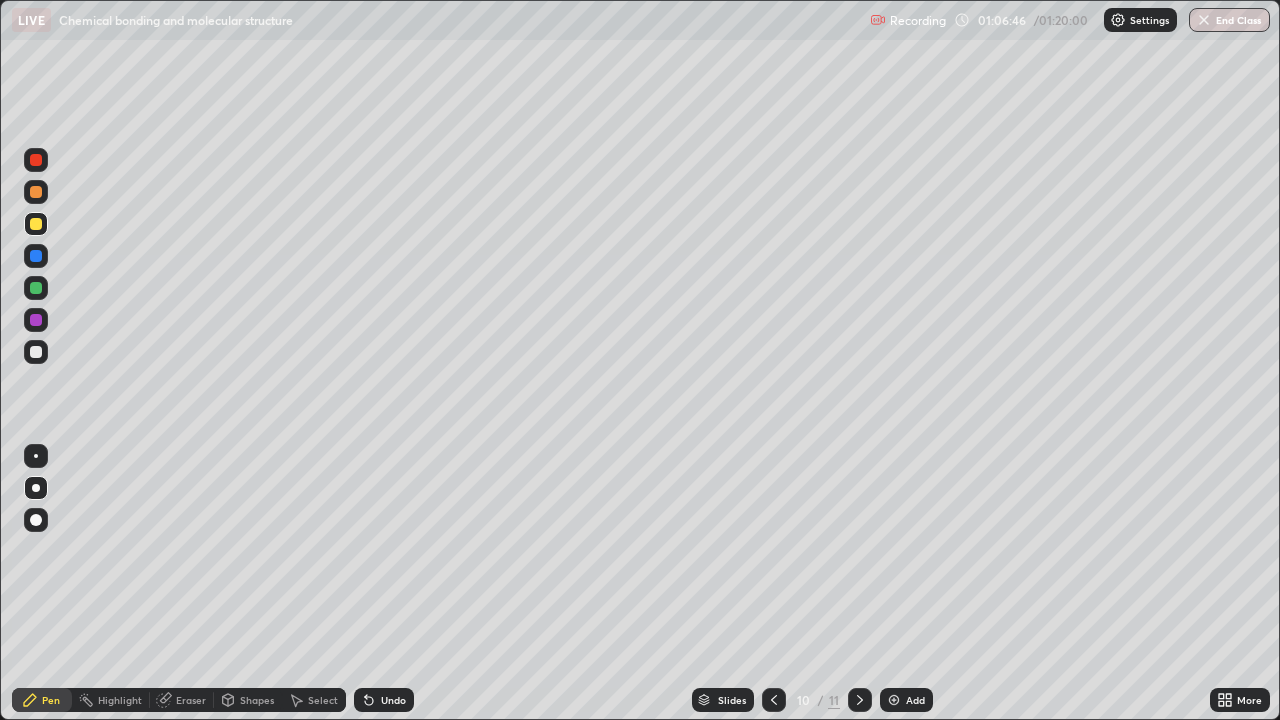 click 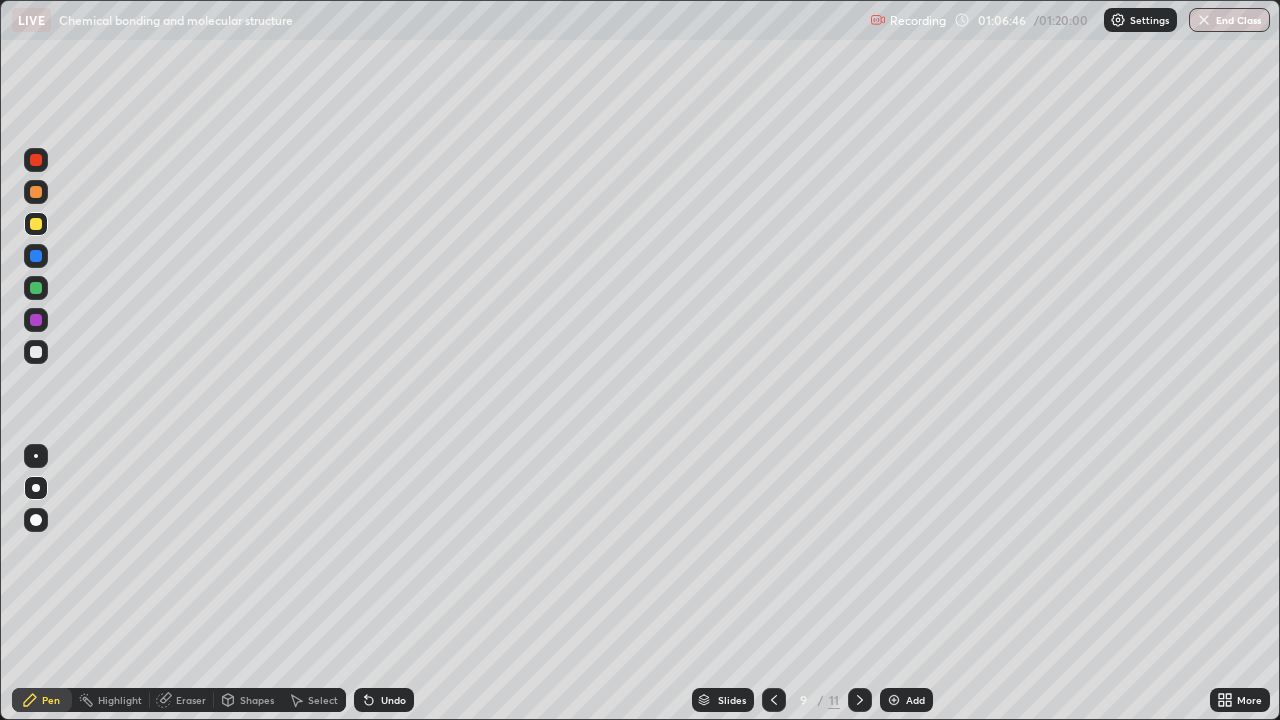 click 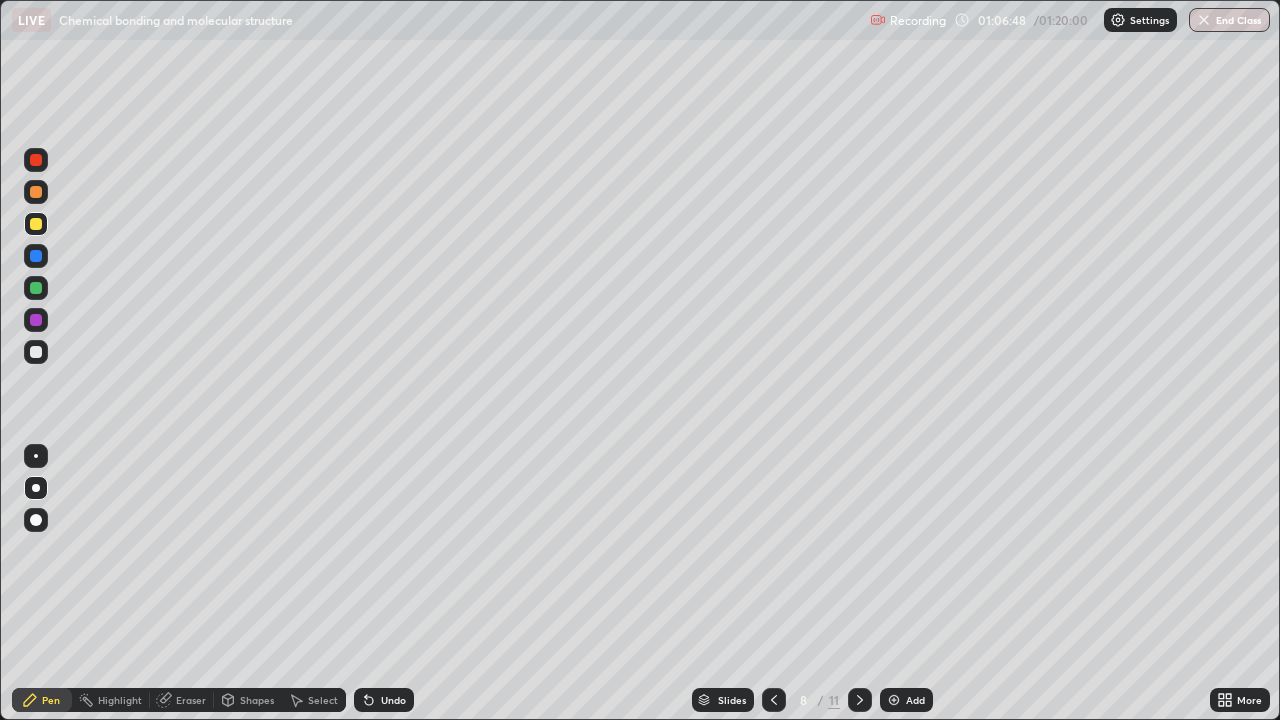 click 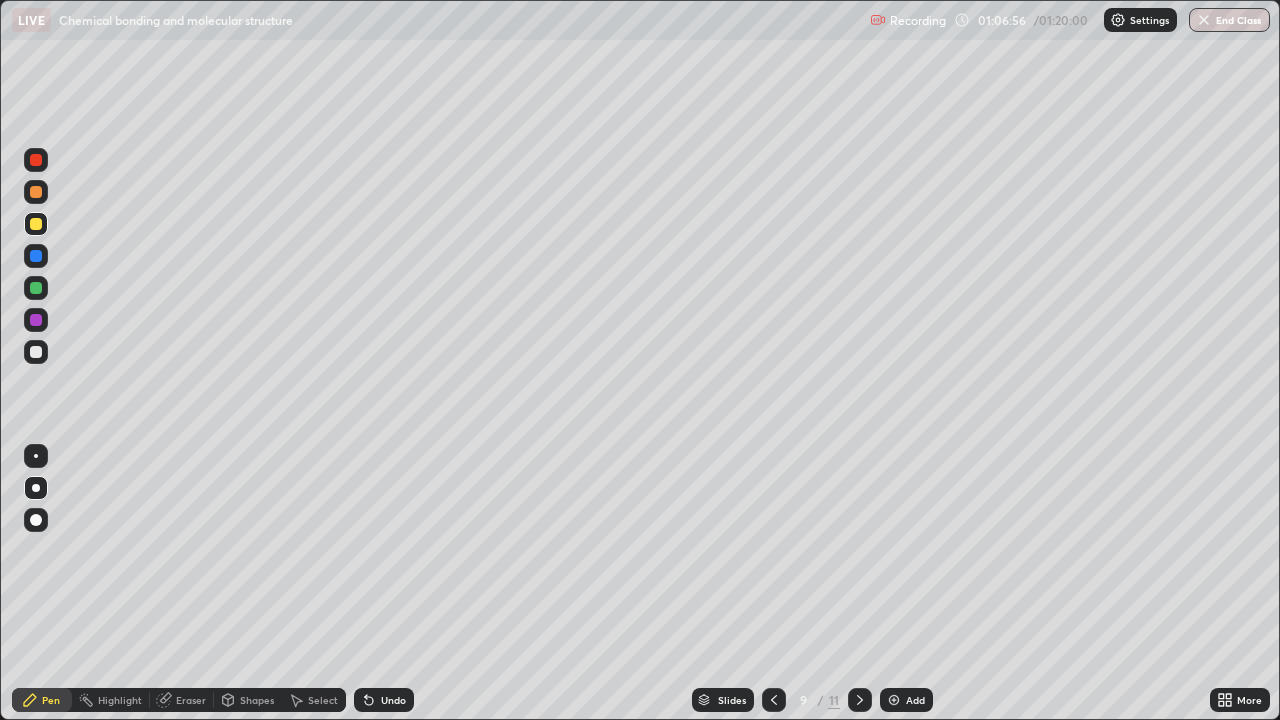 click at bounding box center [36, 352] 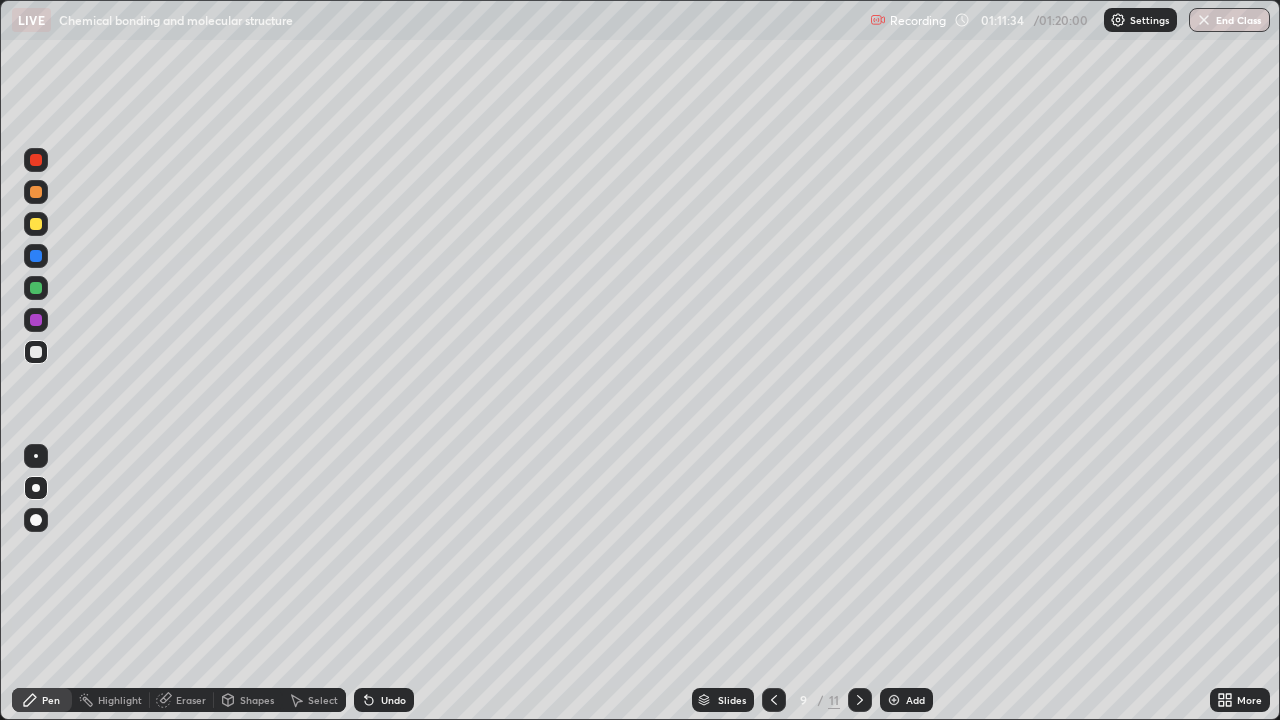 click 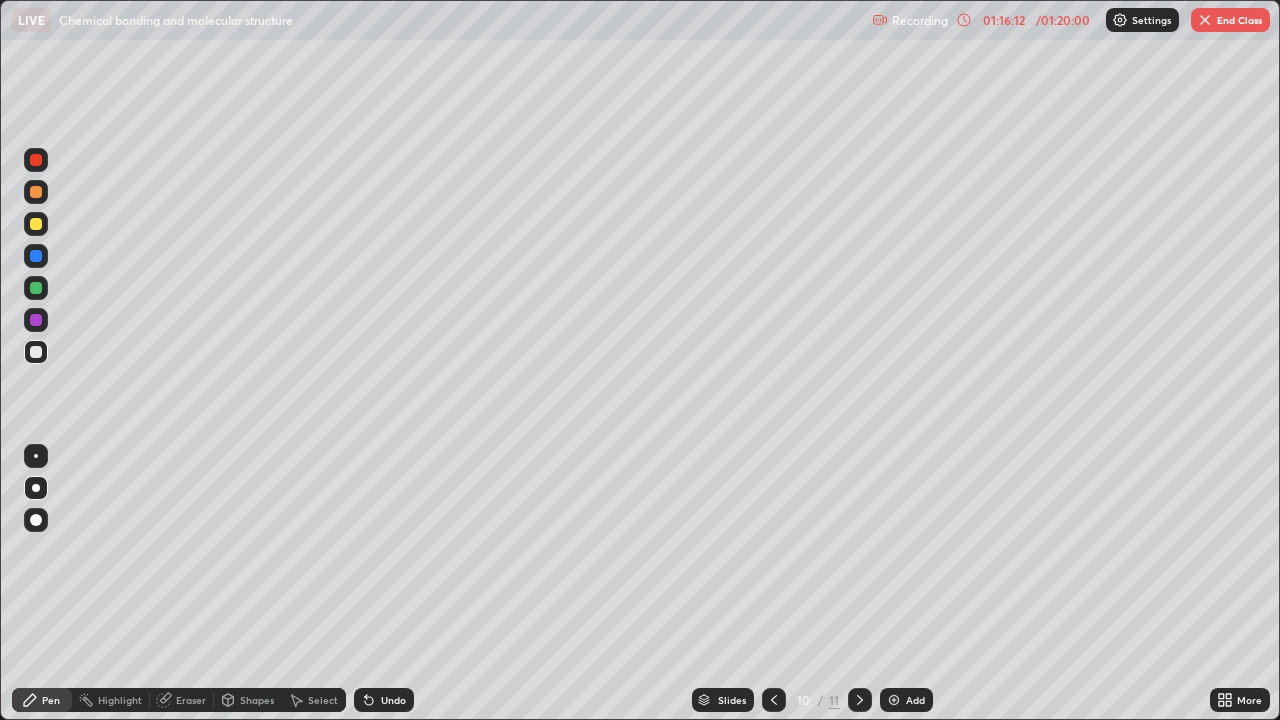 click 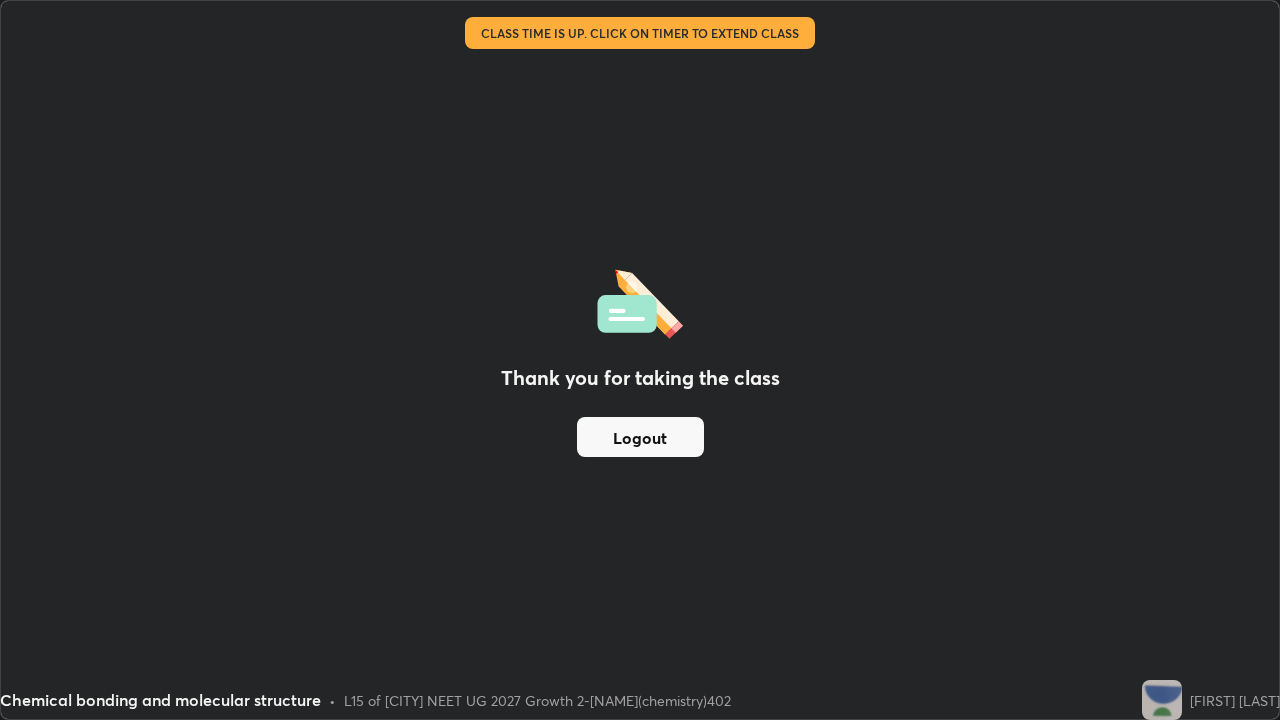 click on "Logout" at bounding box center (640, 437) 